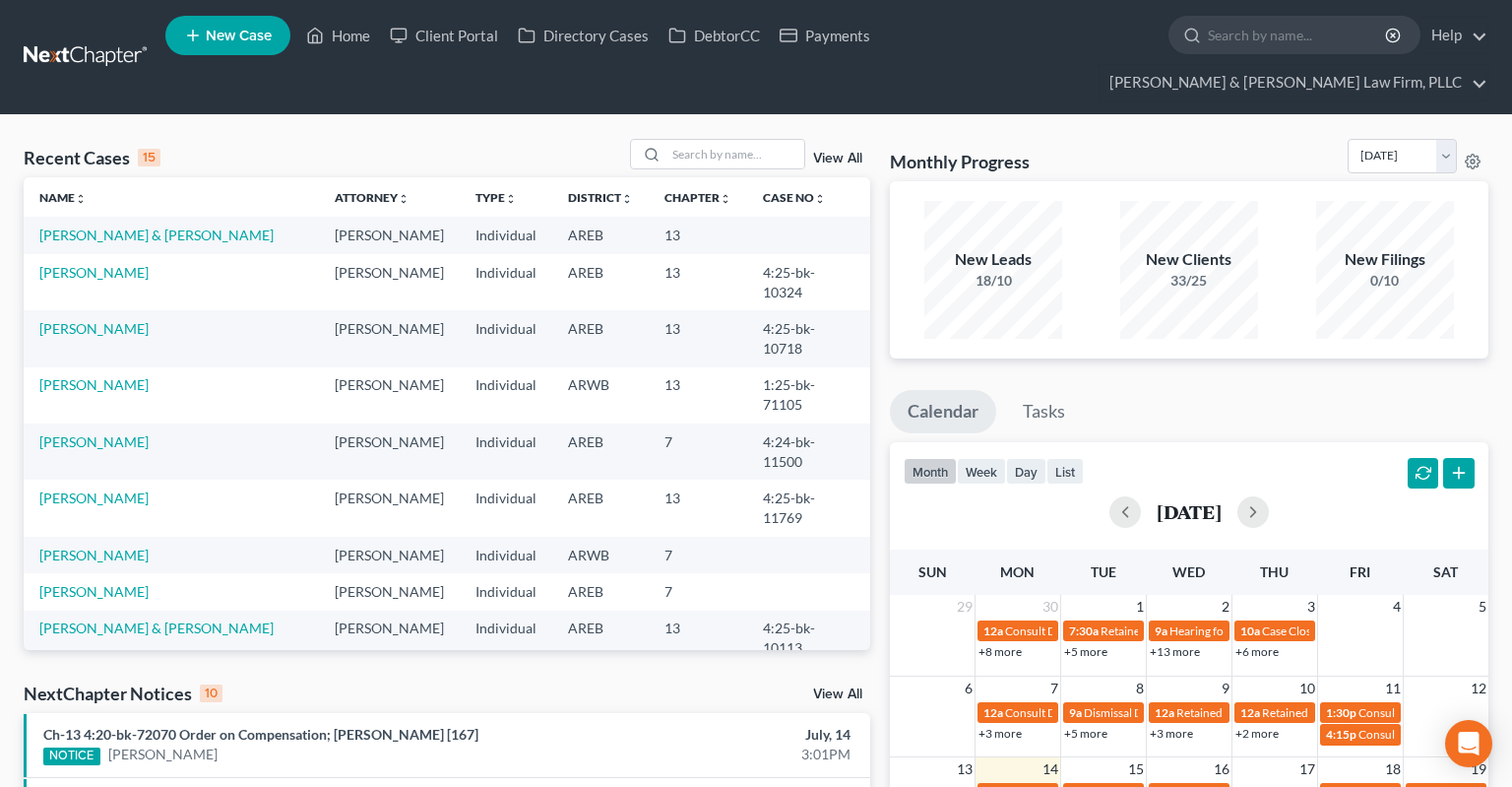 scroll, scrollTop: 0, scrollLeft: 0, axis: both 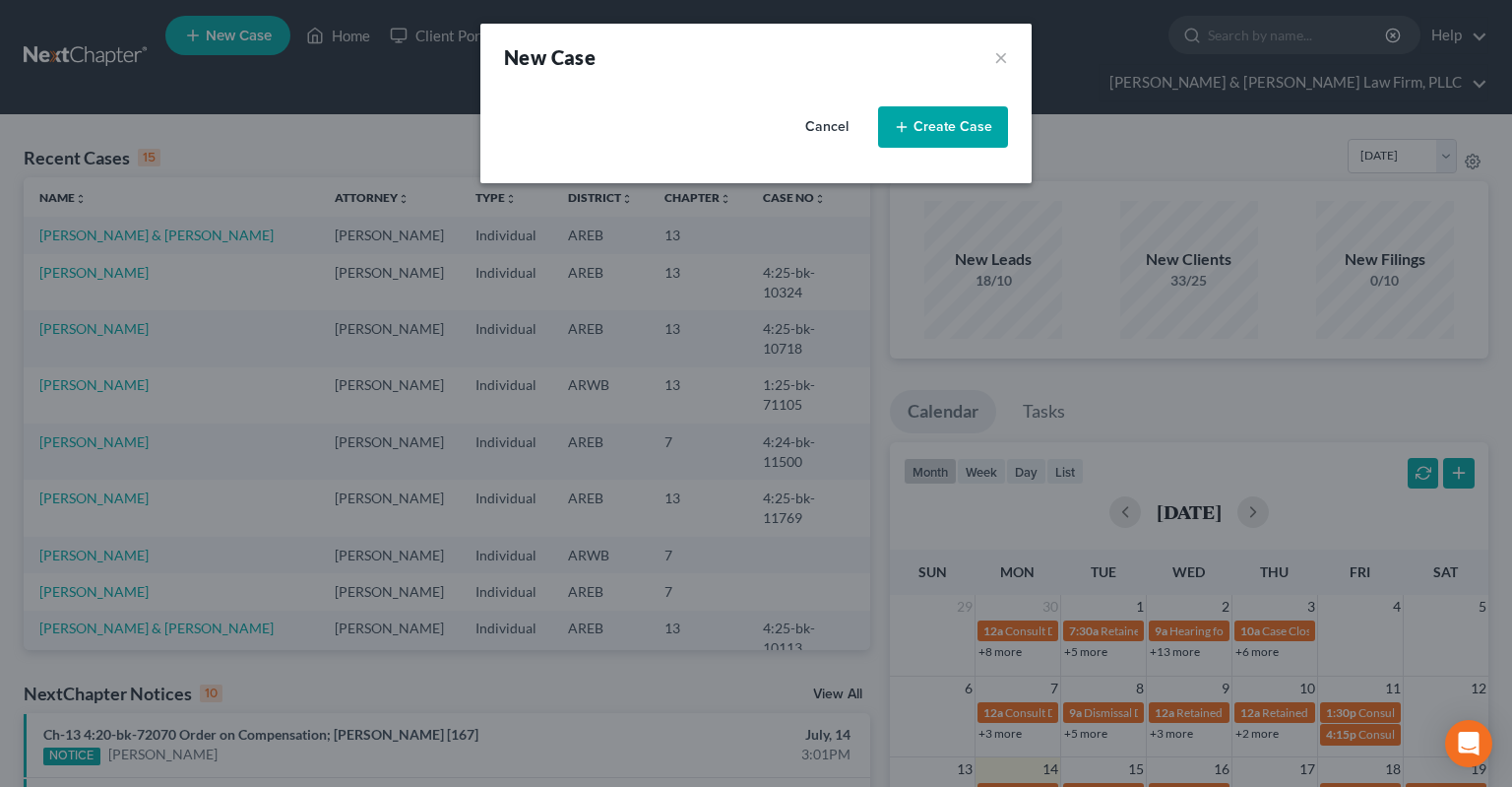 select on "5" 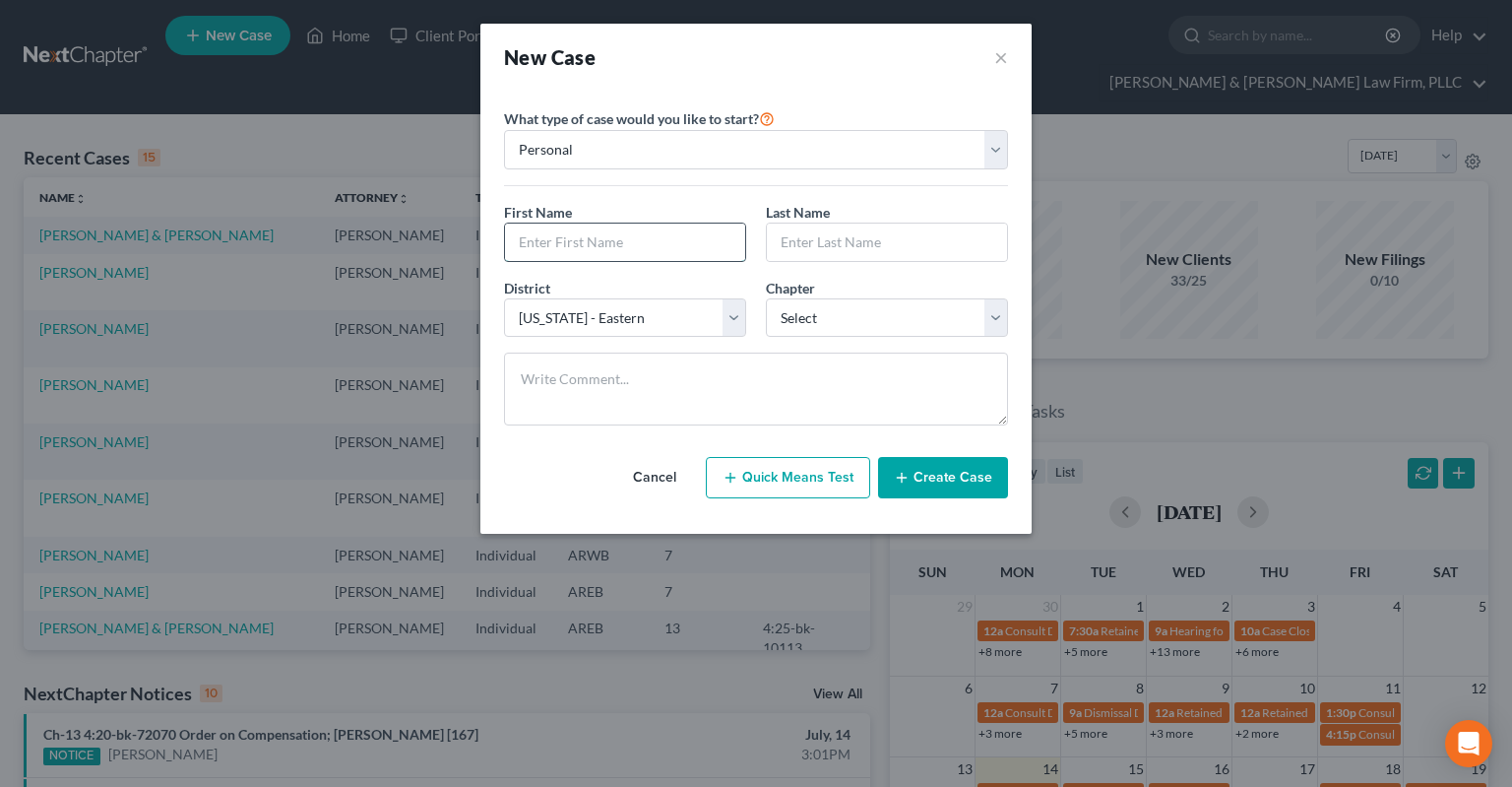 click at bounding box center [625, 242] 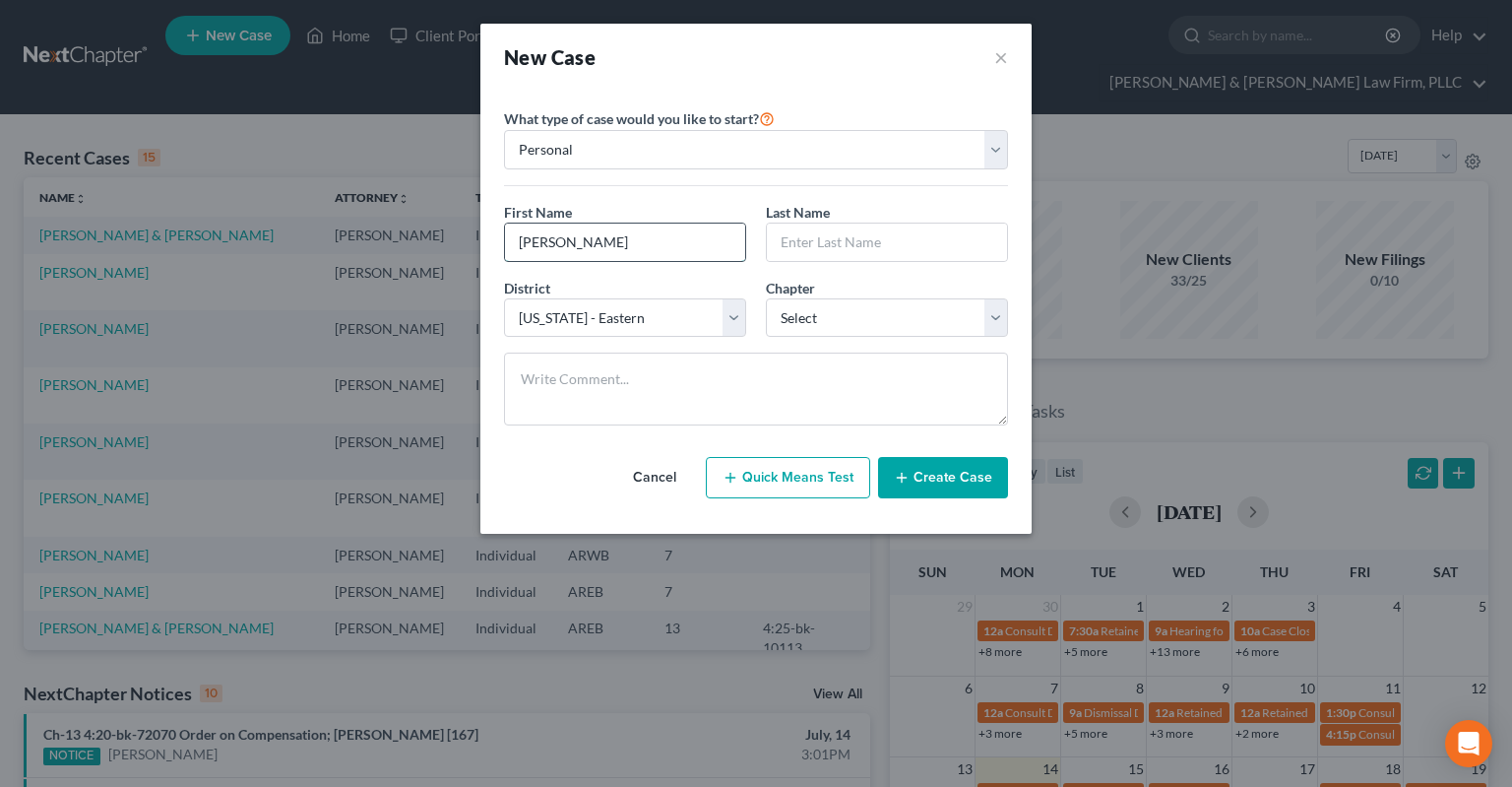 type on "[PERSON_NAME]" 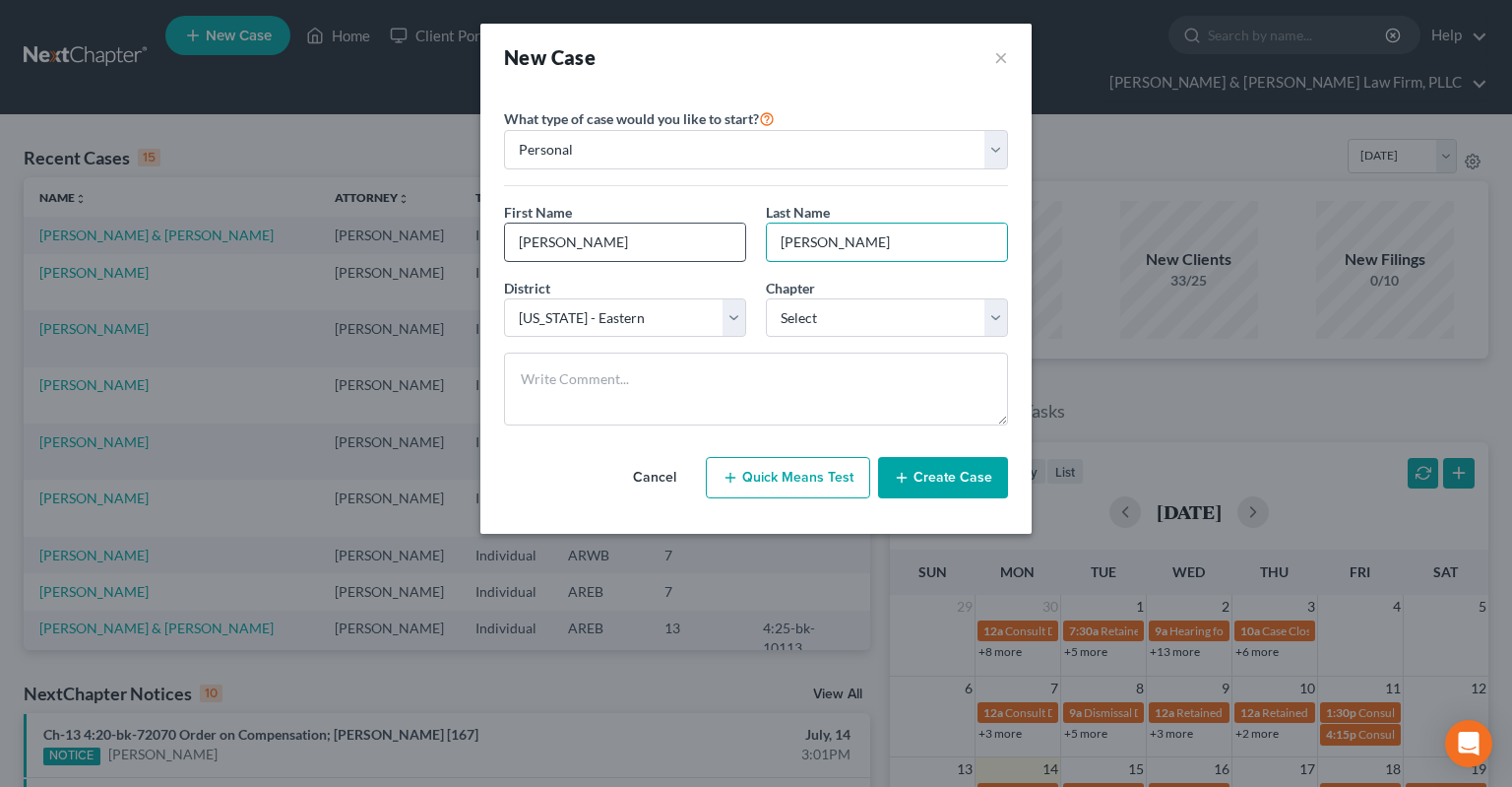 type on "[PERSON_NAME]" 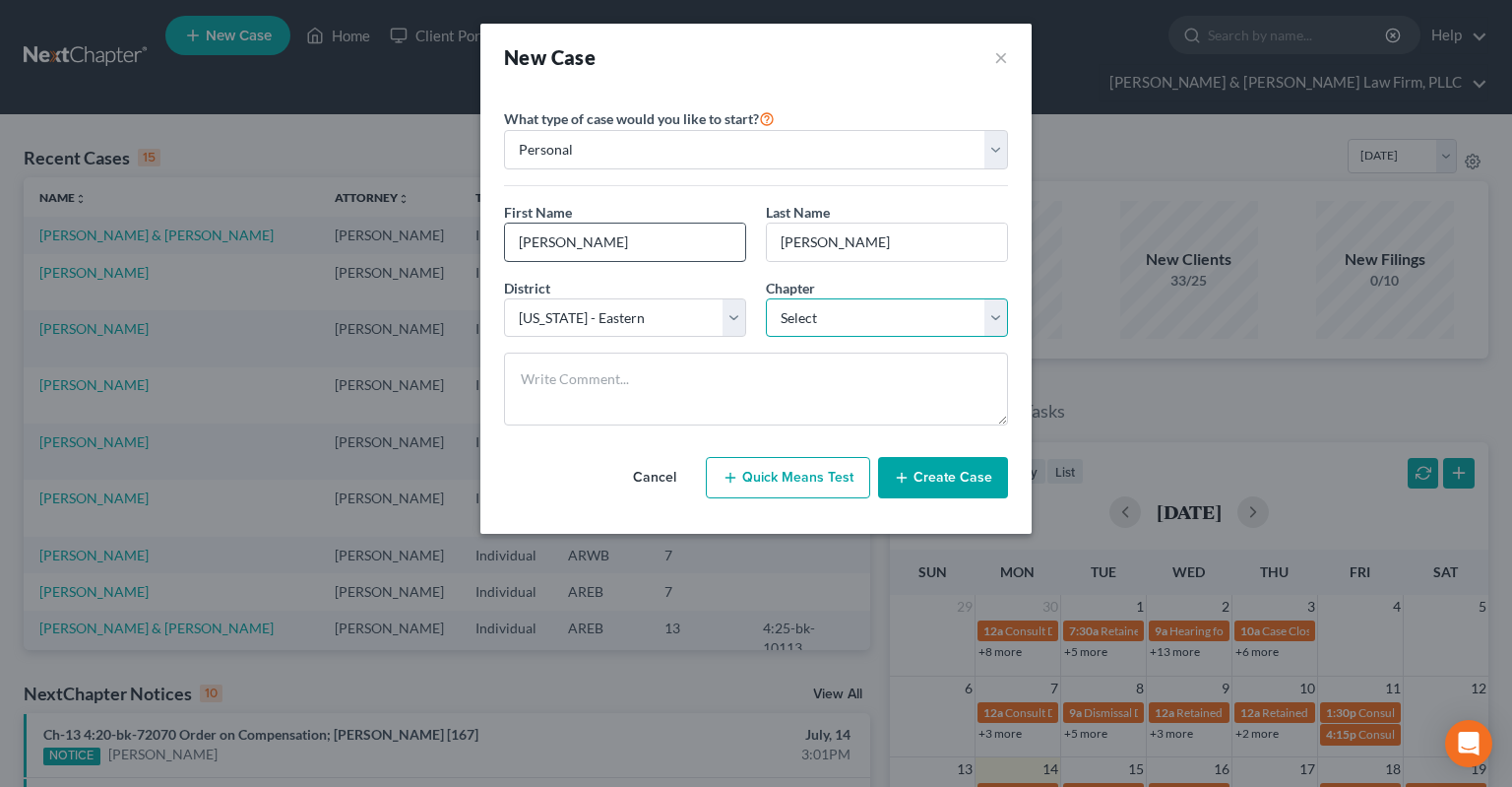 select on "0" 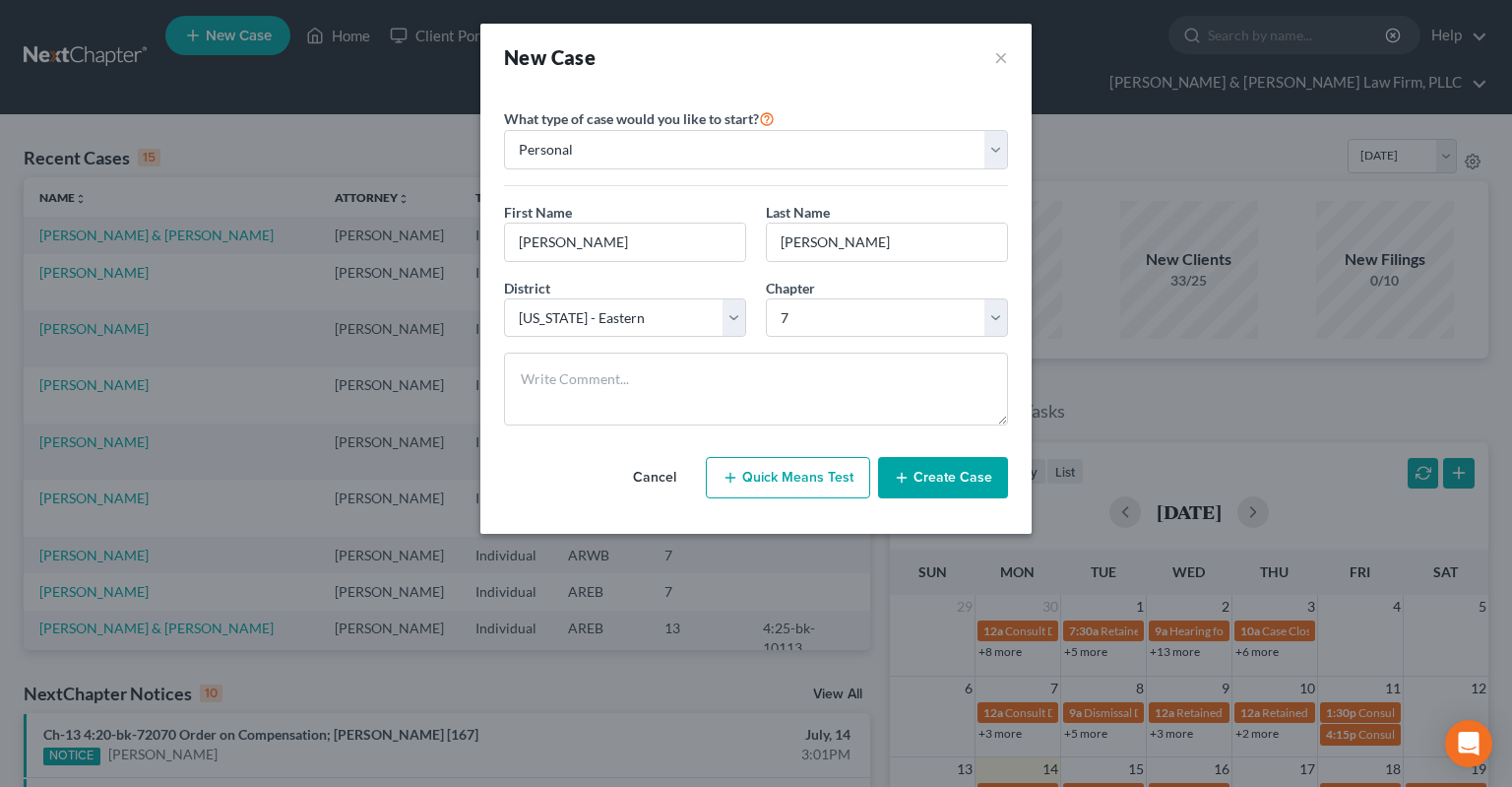 click on "Create Case" at bounding box center (943, 478) 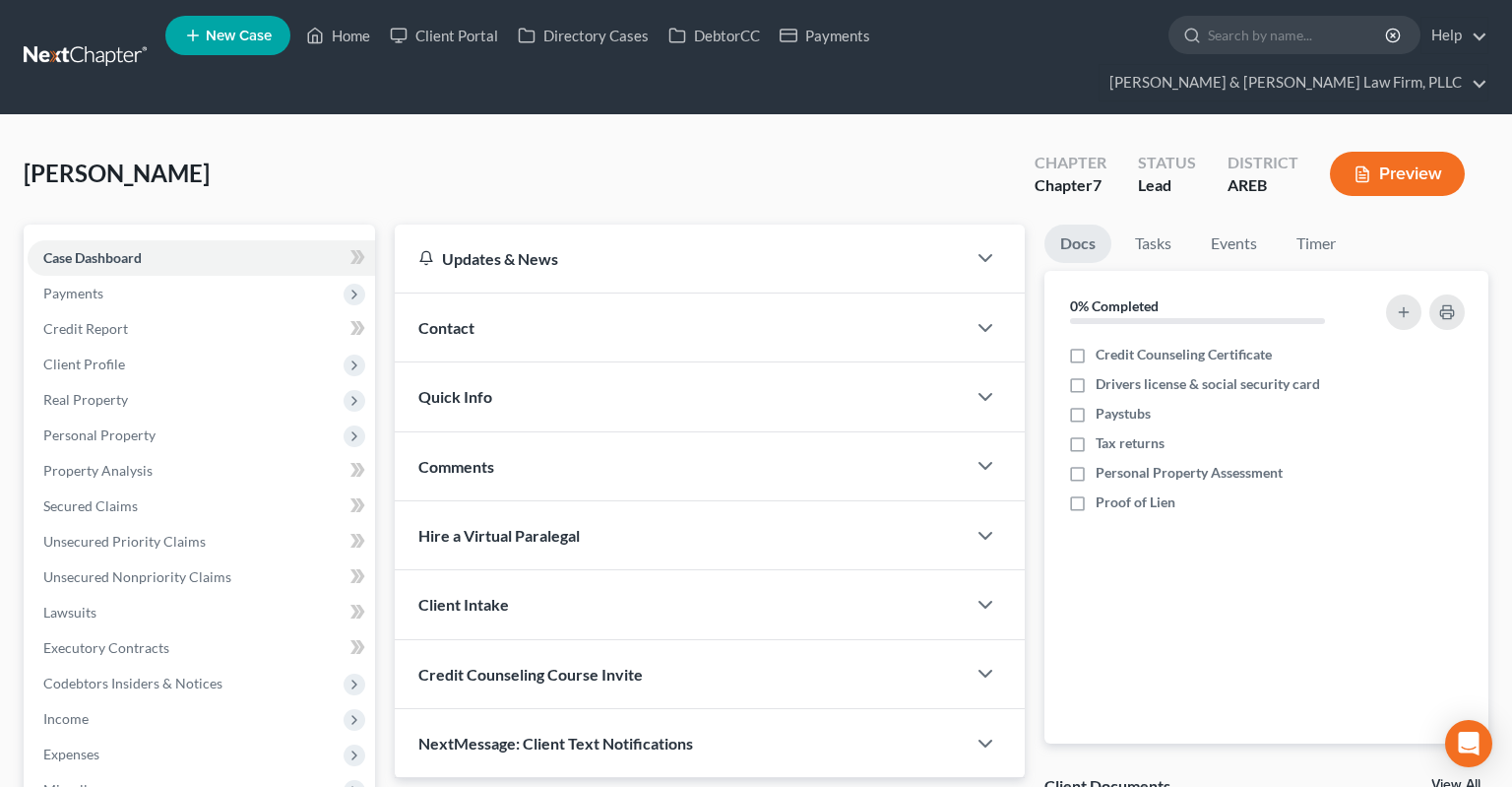 click on "Contact" at bounding box center [680, 327] 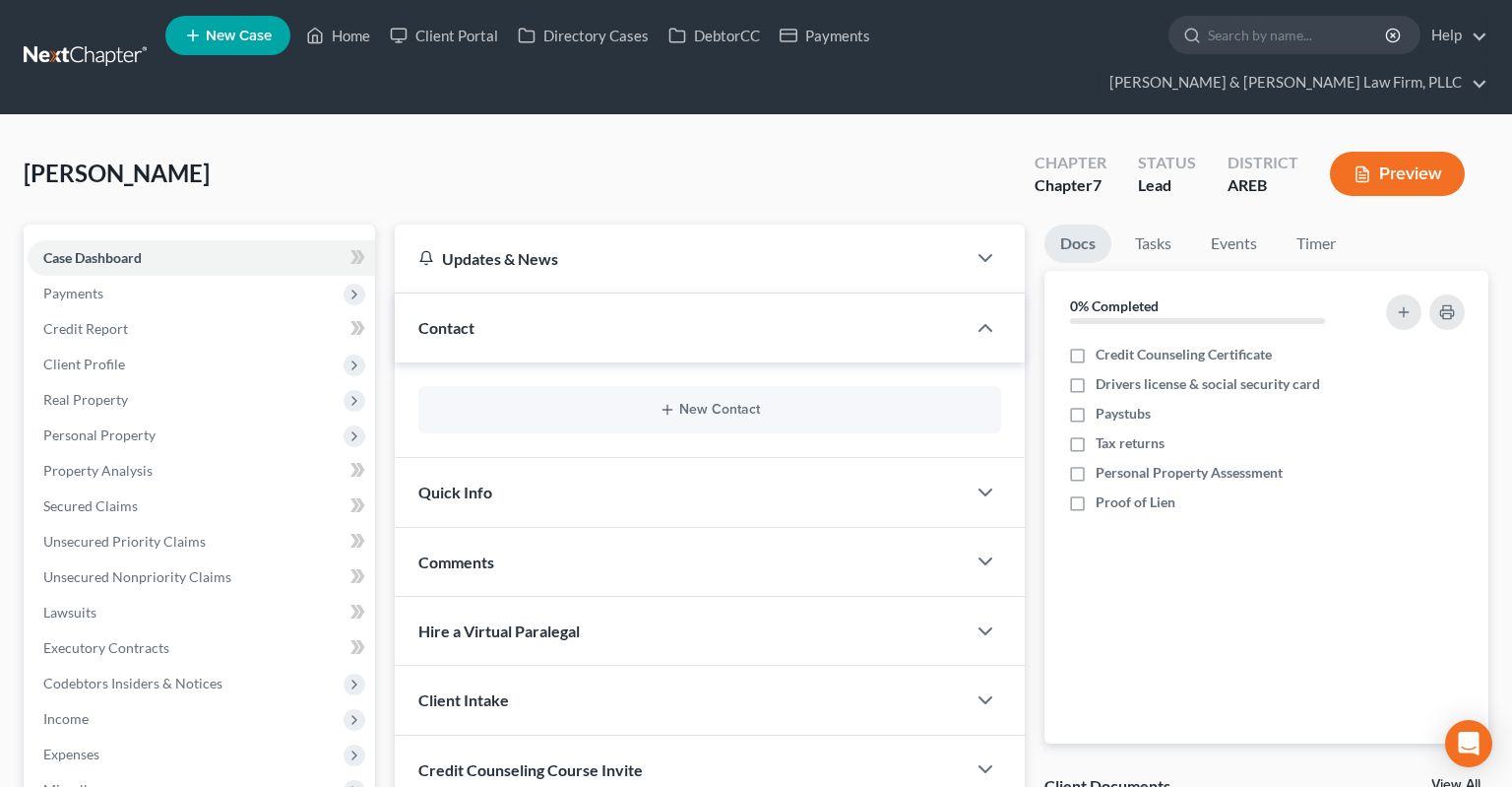 click on "New Contact" at bounding box center (710, 410) 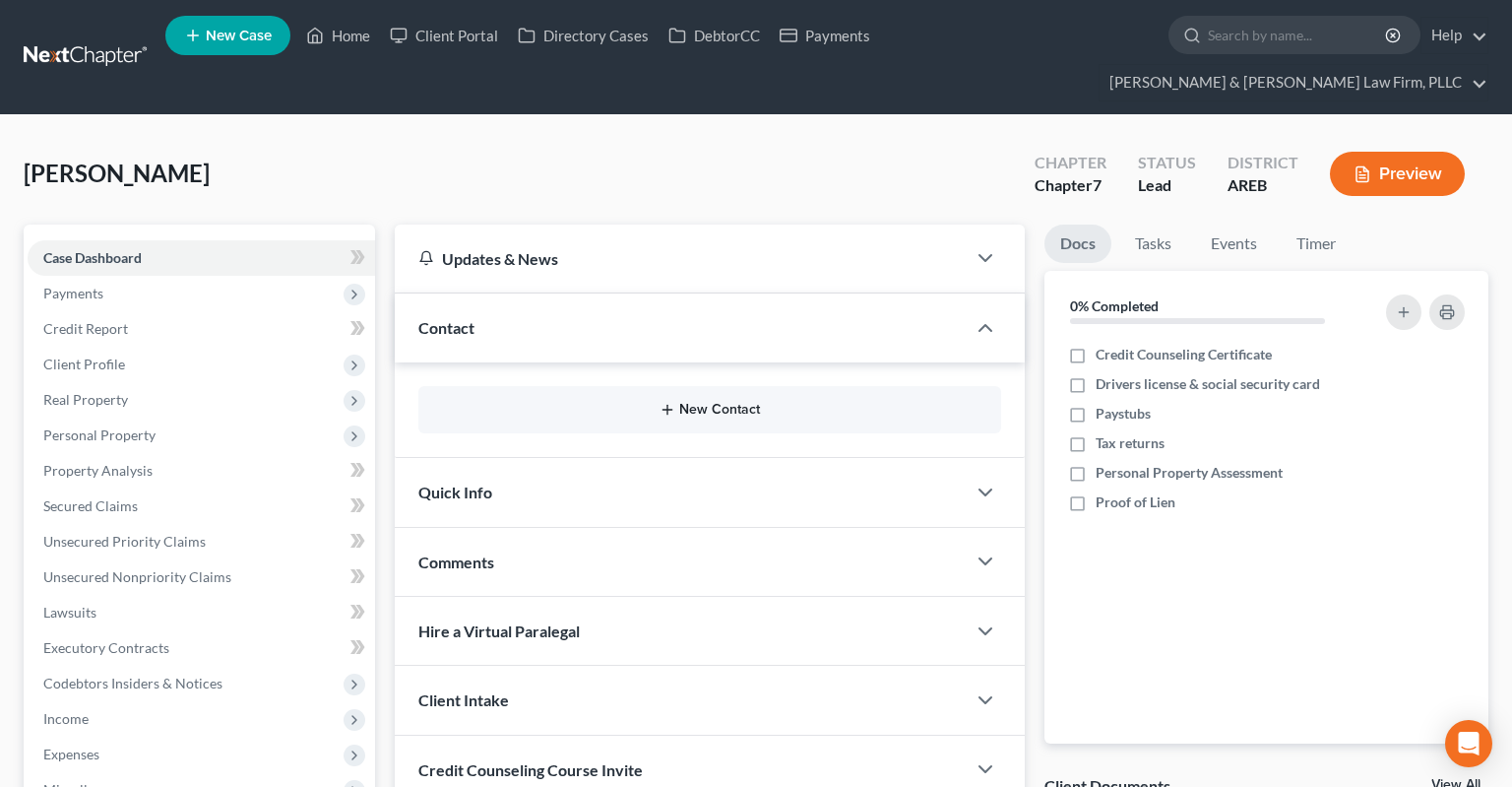 click on "New Contact" at bounding box center [710, 410] 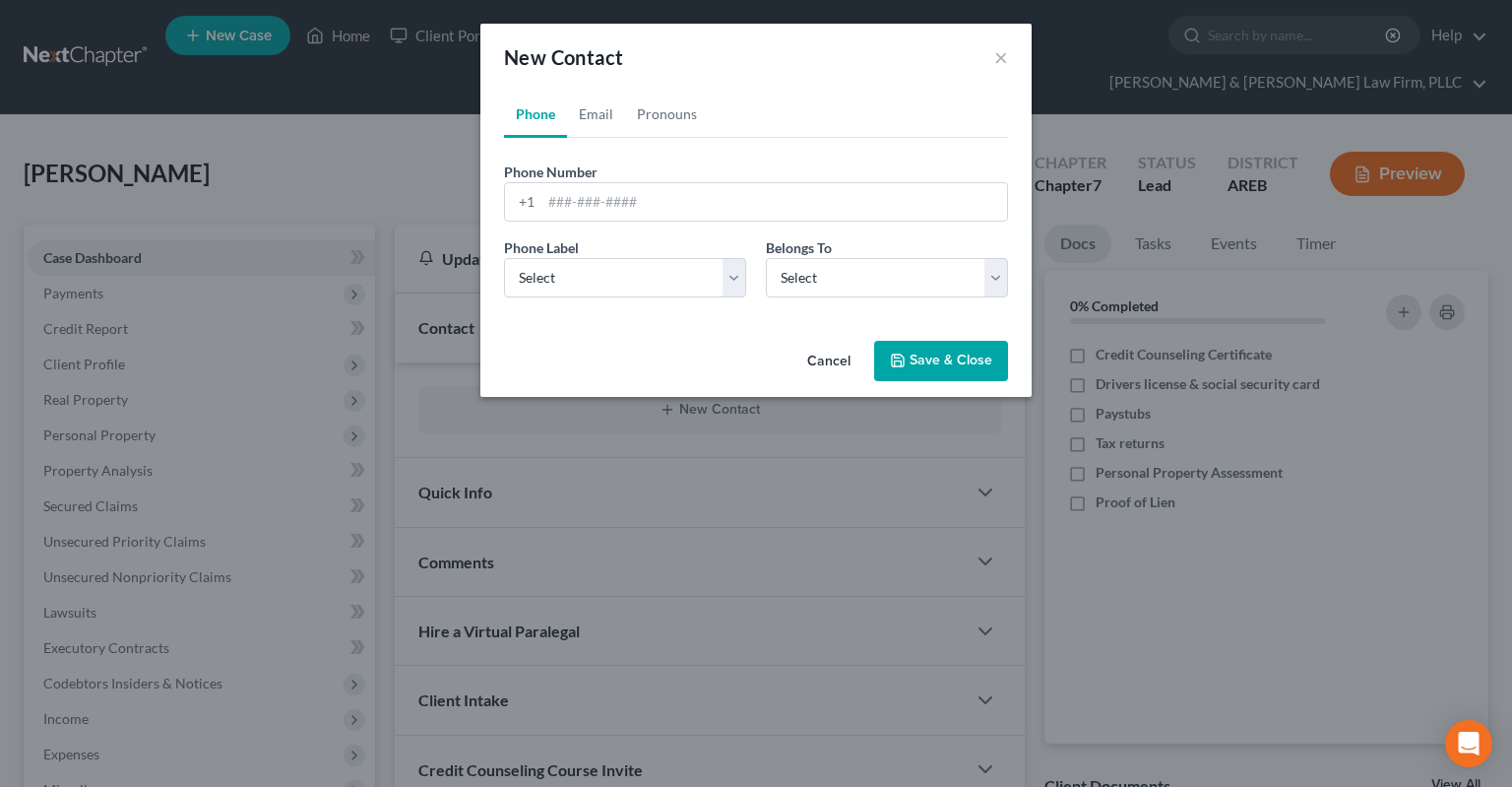 click on "Cancel Save & Close" at bounding box center [756, 365] 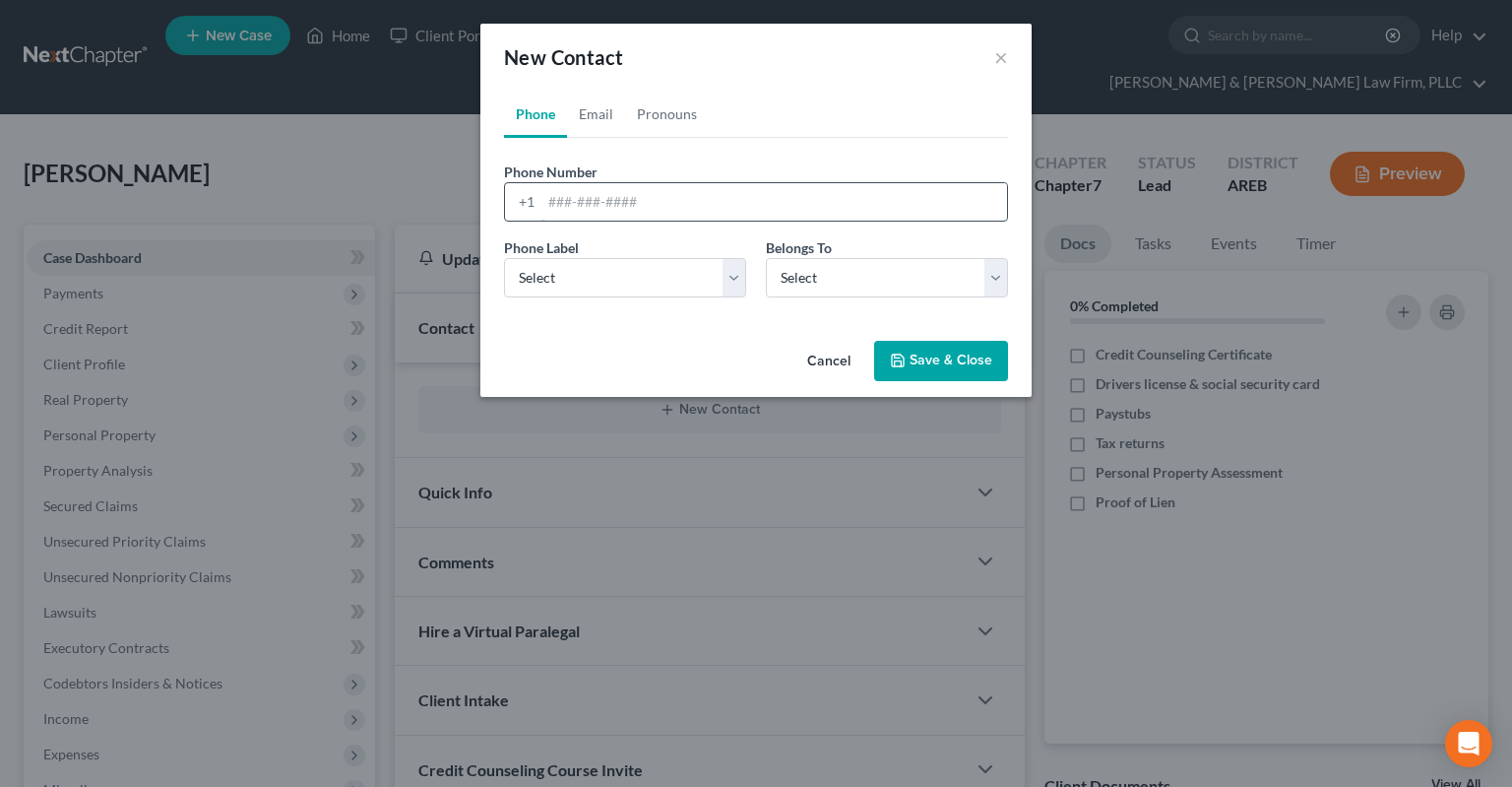 click at bounding box center (774, 202) 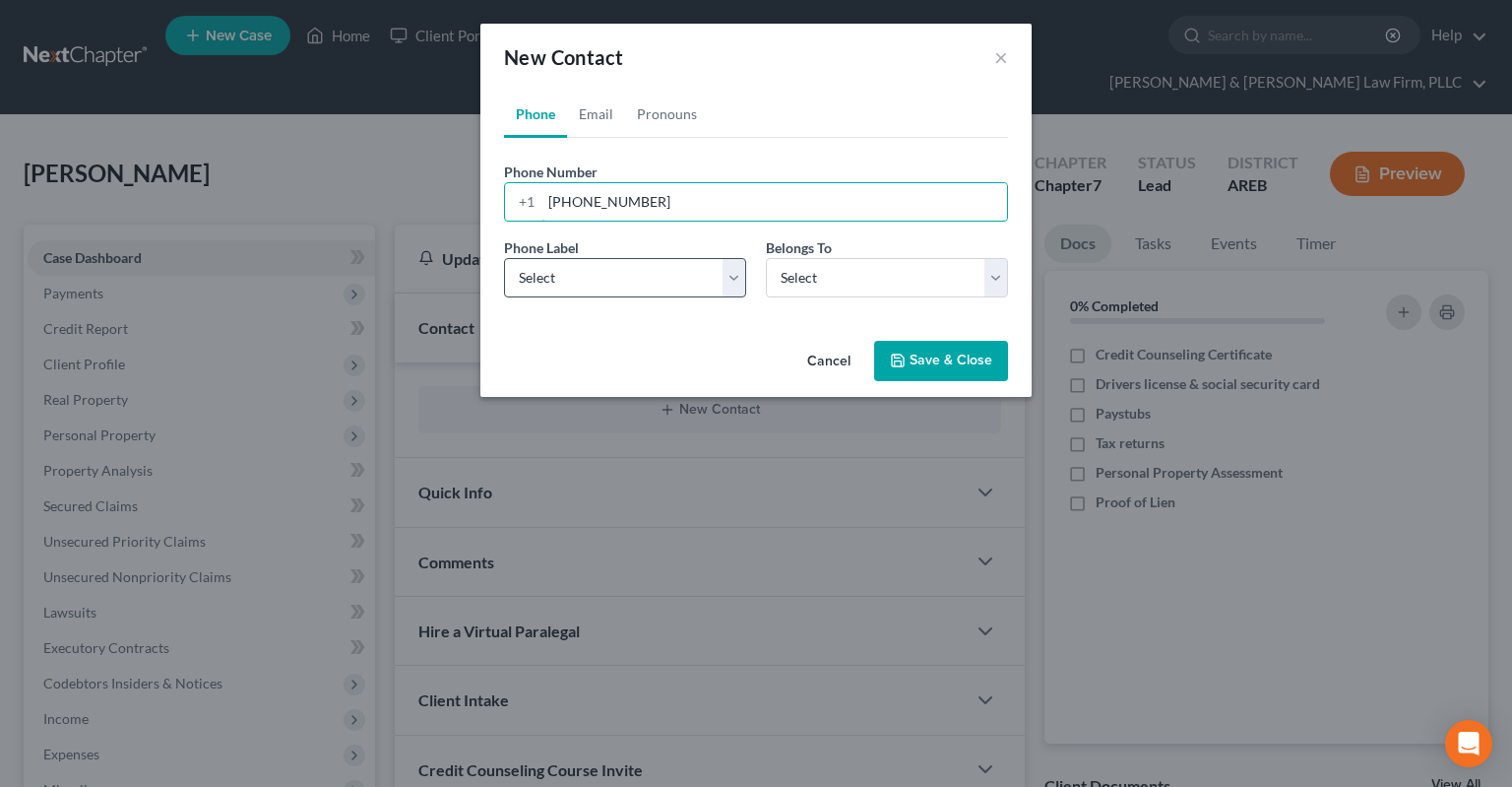 type on "[PHONE_NUMBER]" 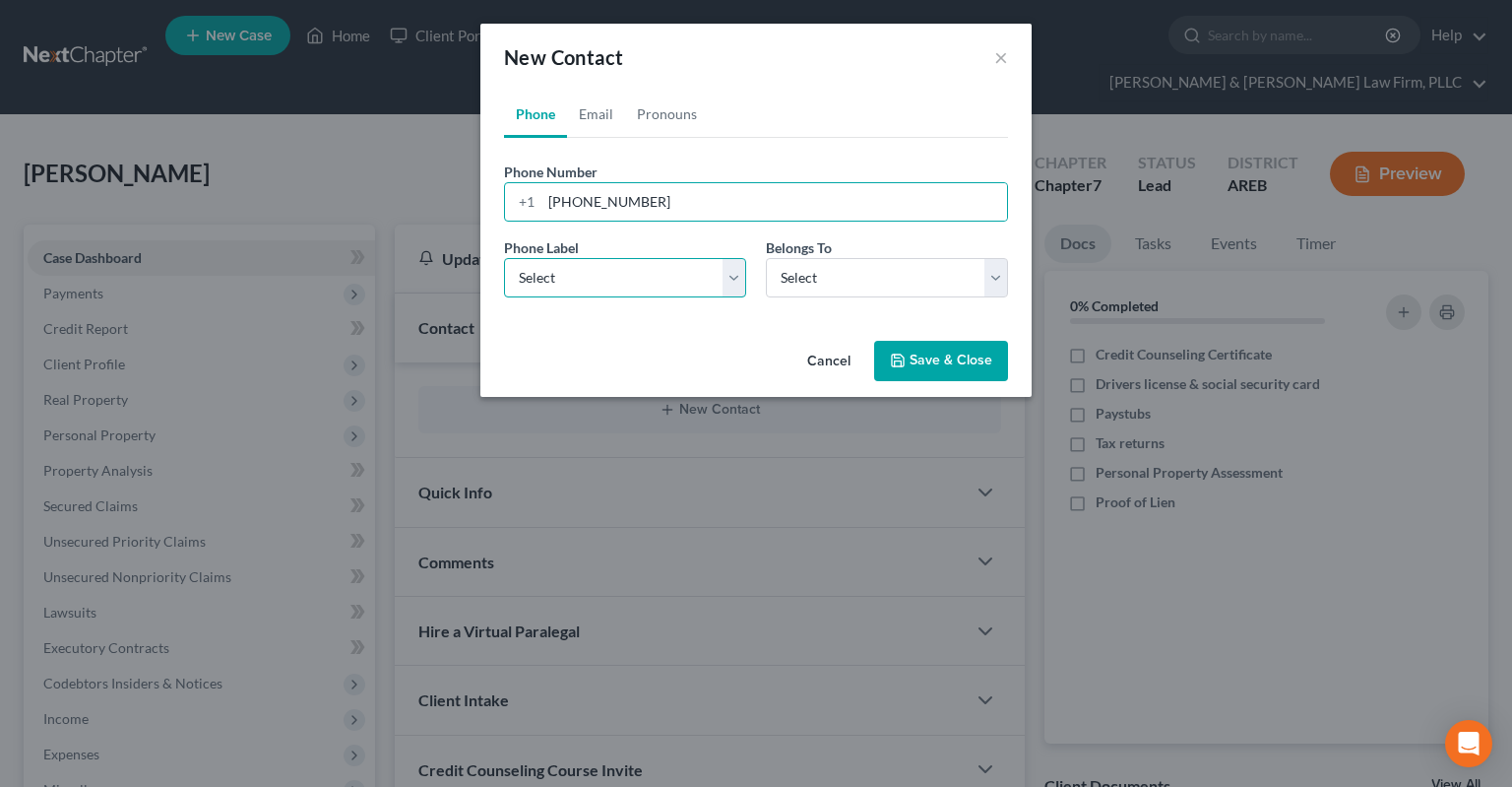 click on "Select Mobile Home Work Other" at bounding box center (625, 278) 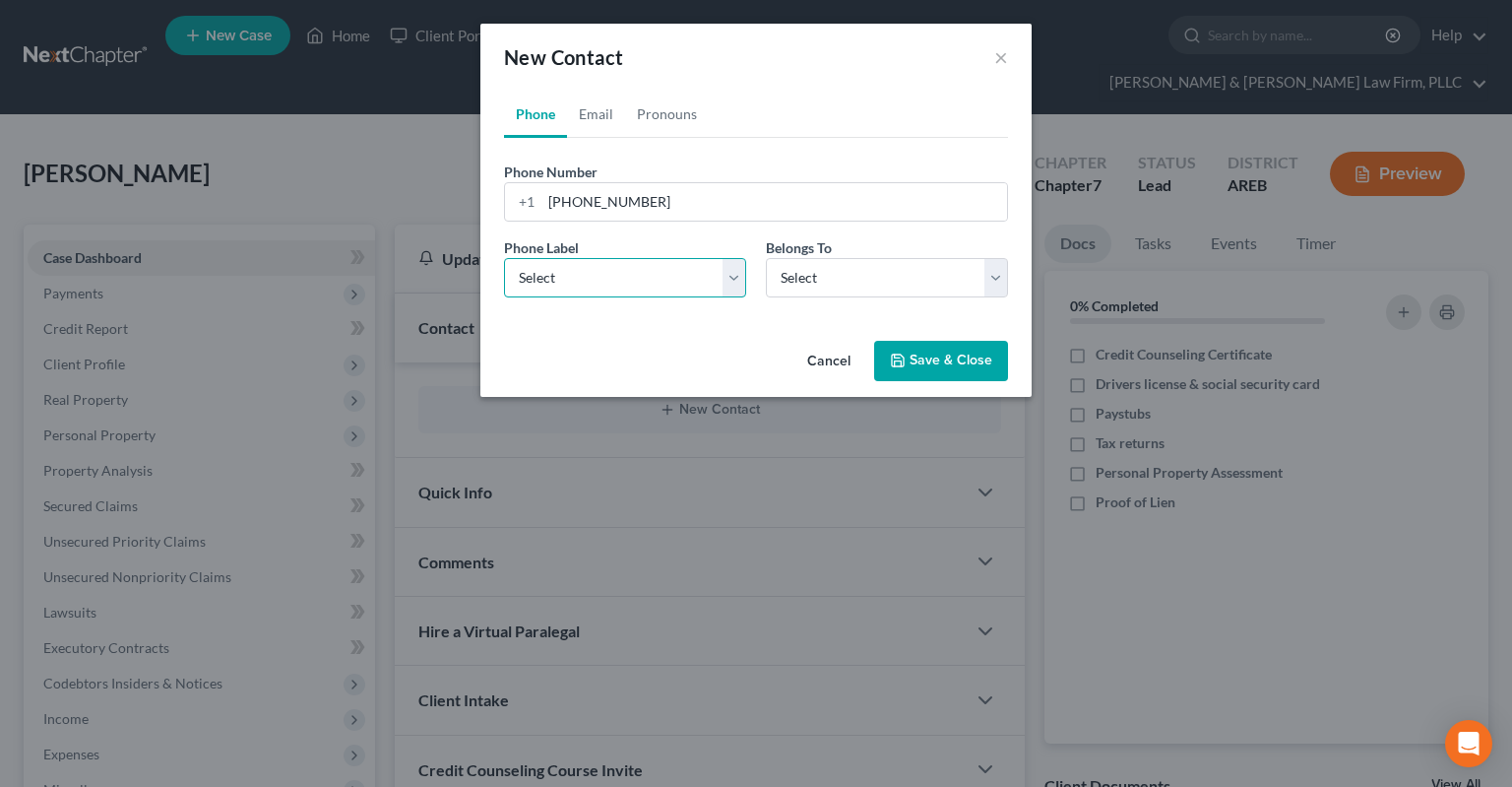 select on "0" 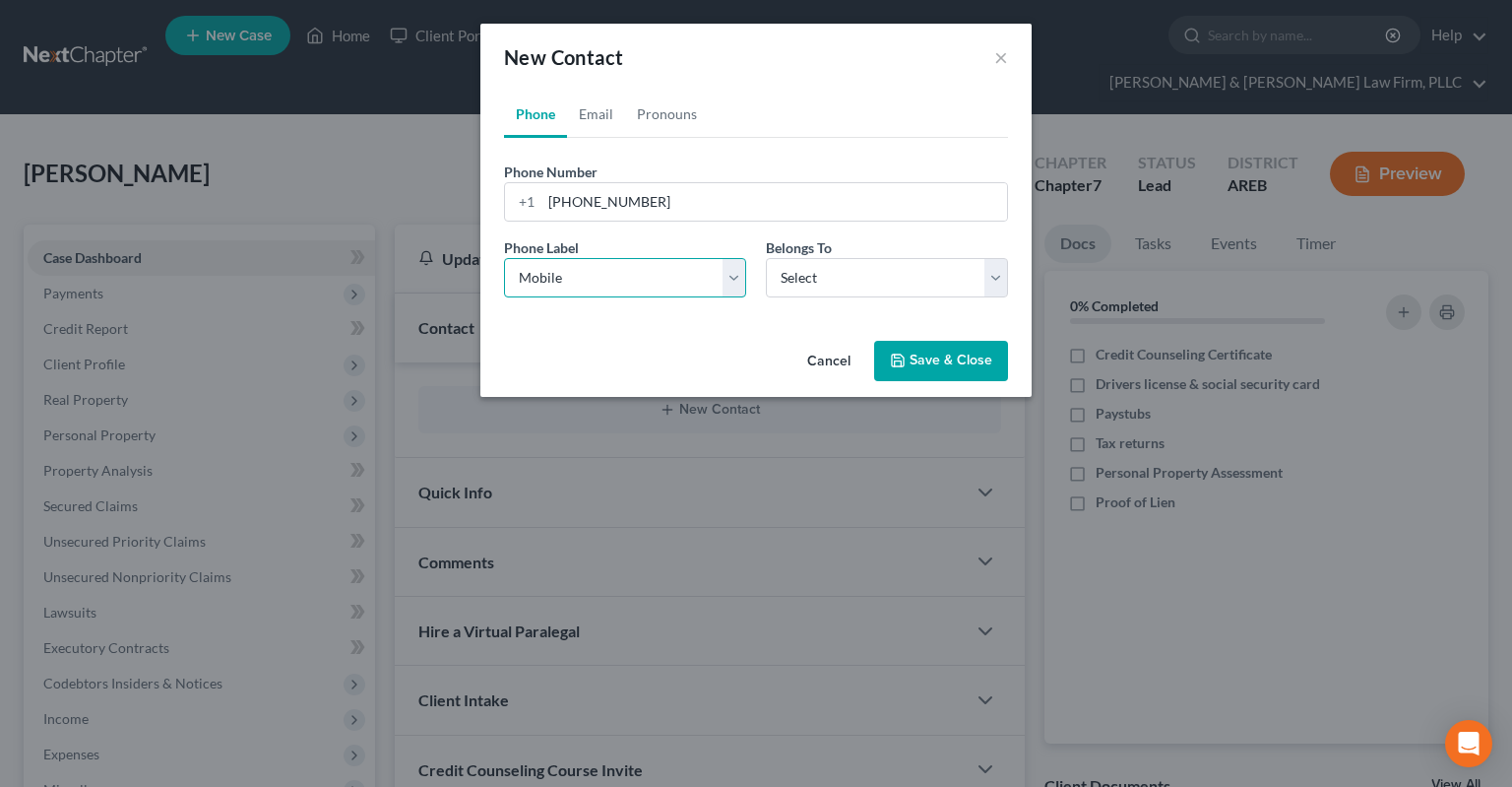 click on "Mobile" at bounding box center (0, 0) 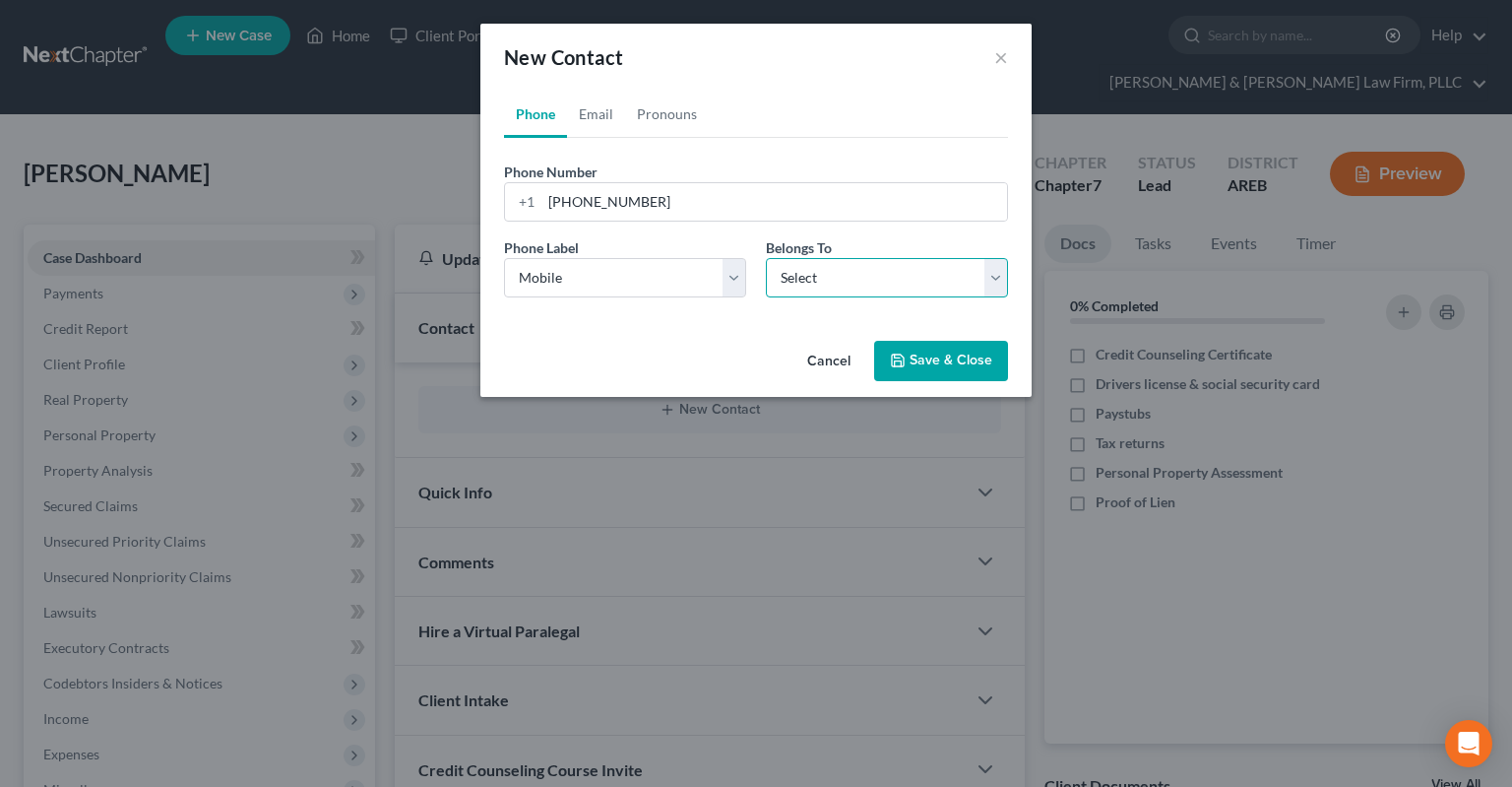 click on "Select Client Other" at bounding box center [887, 278] 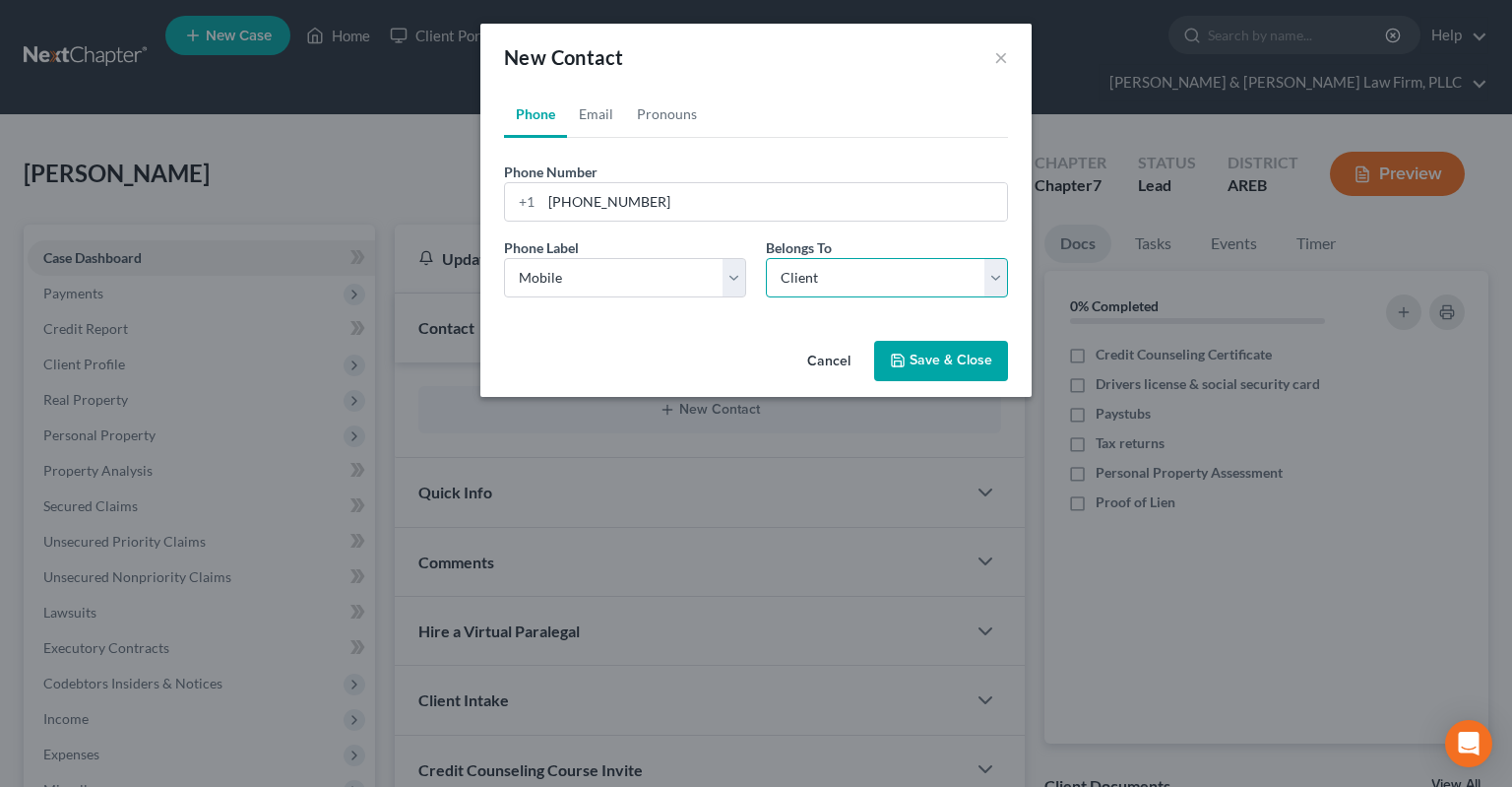 click on "Client" at bounding box center (0, 0) 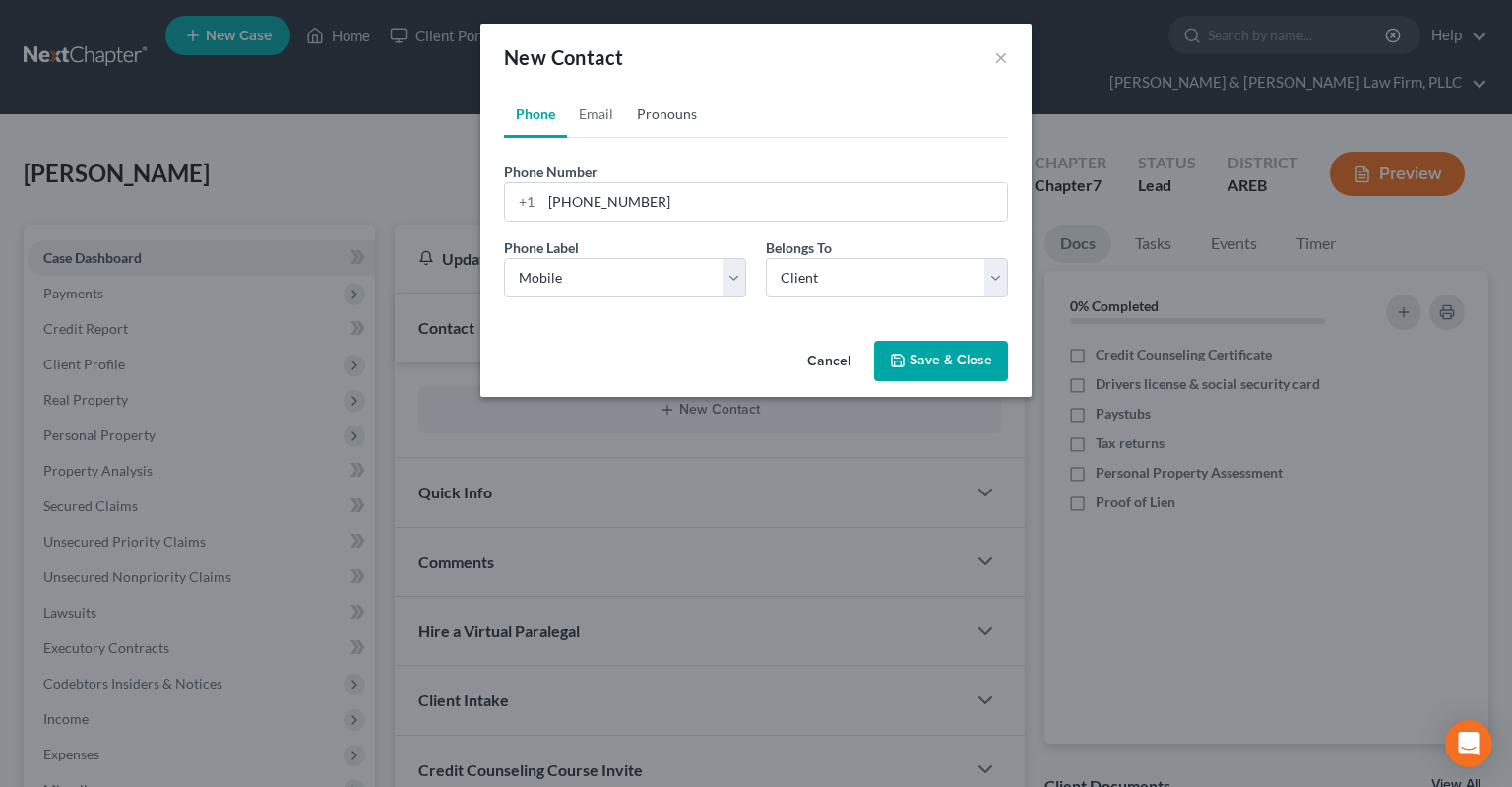 click on "Pronouns" at bounding box center [666, 114] 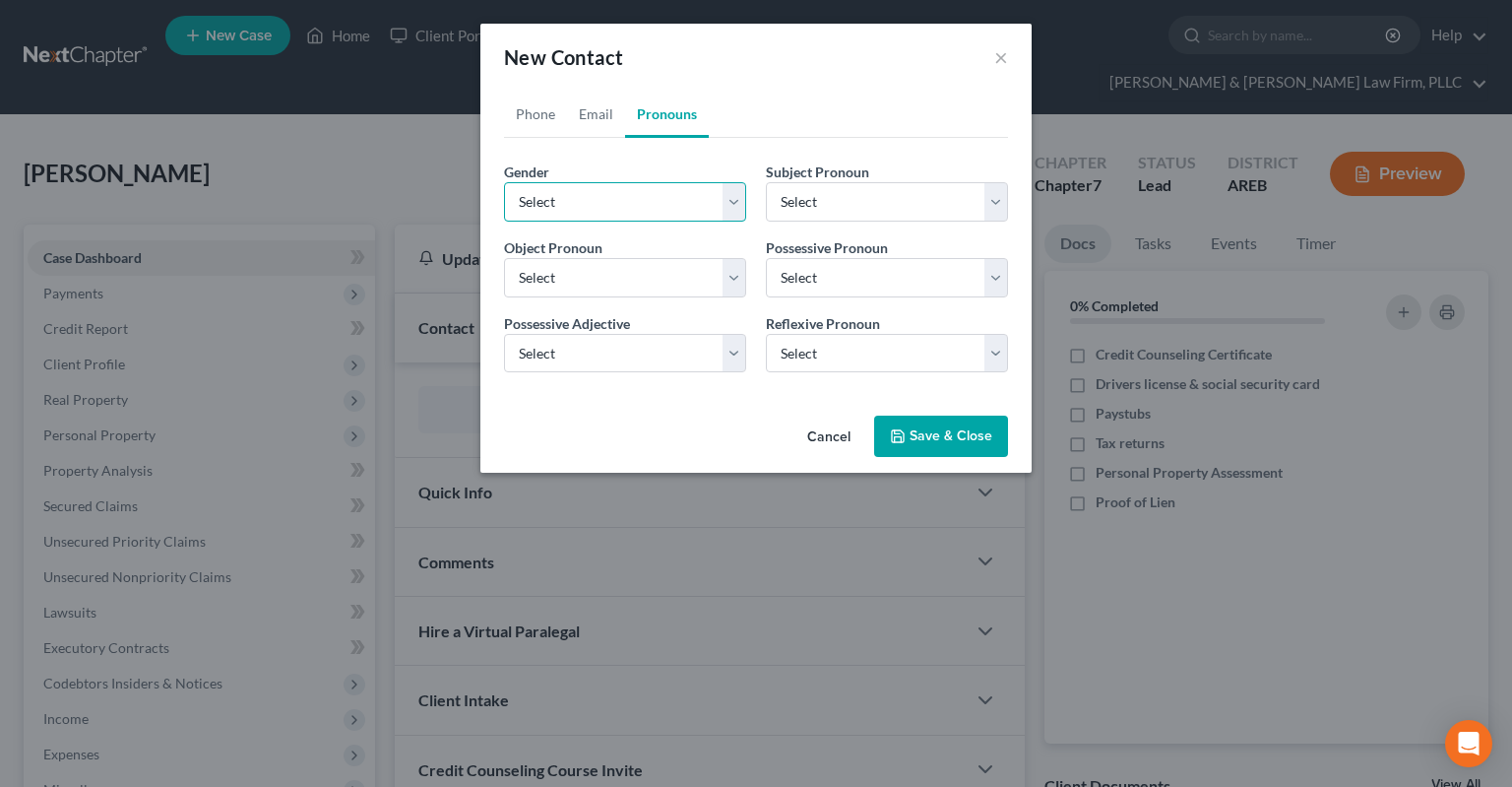 click on "Select [DEMOGRAPHIC_DATA] [DEMOGRAPHIC_DATA] [DEMOGRAPHIC_DATA] More Than One Person" at bounding box center (625, 202) 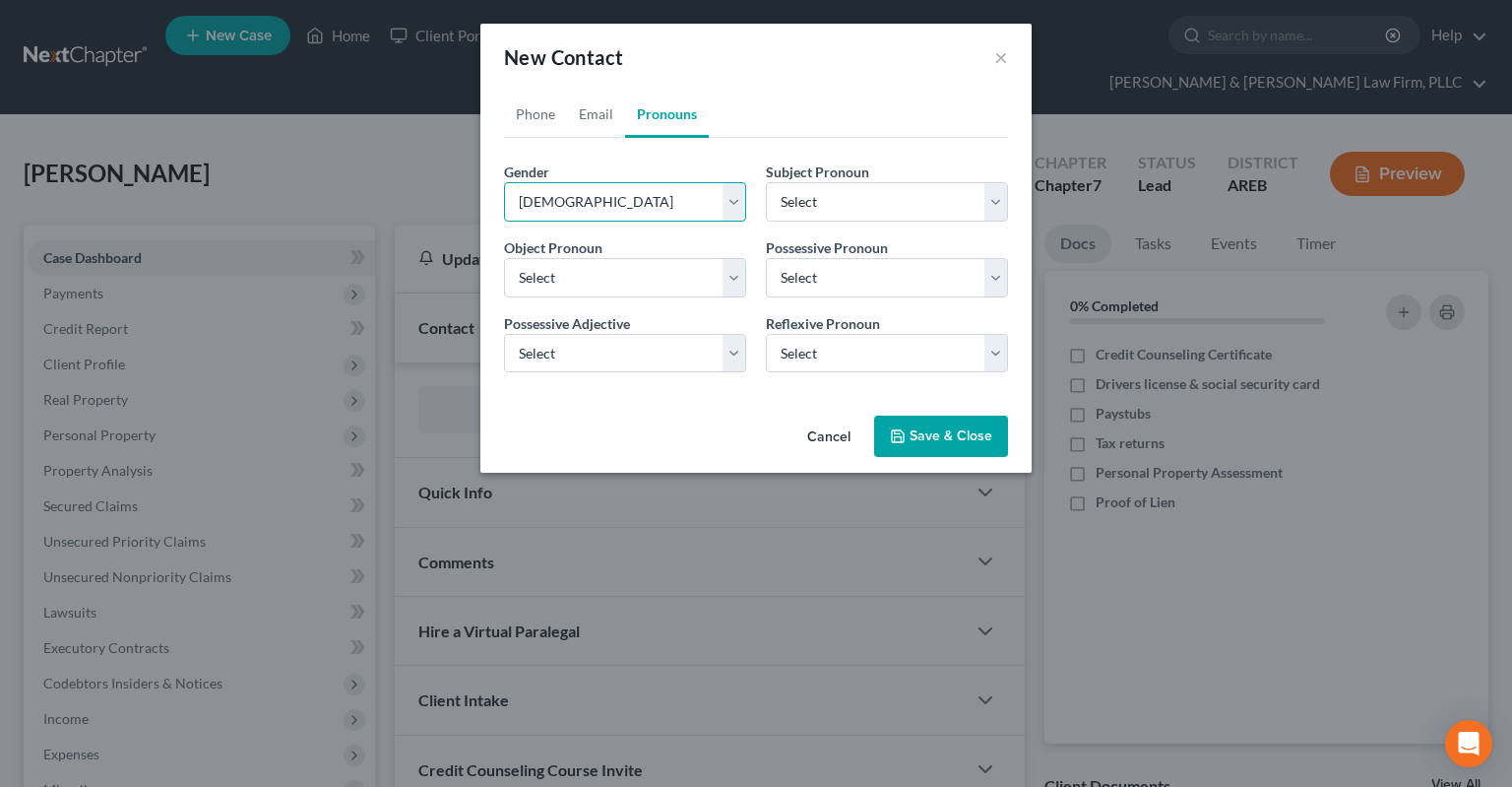 click on "[DEMOGRAPHIC_DATA]" at bounding box center (0, 0) 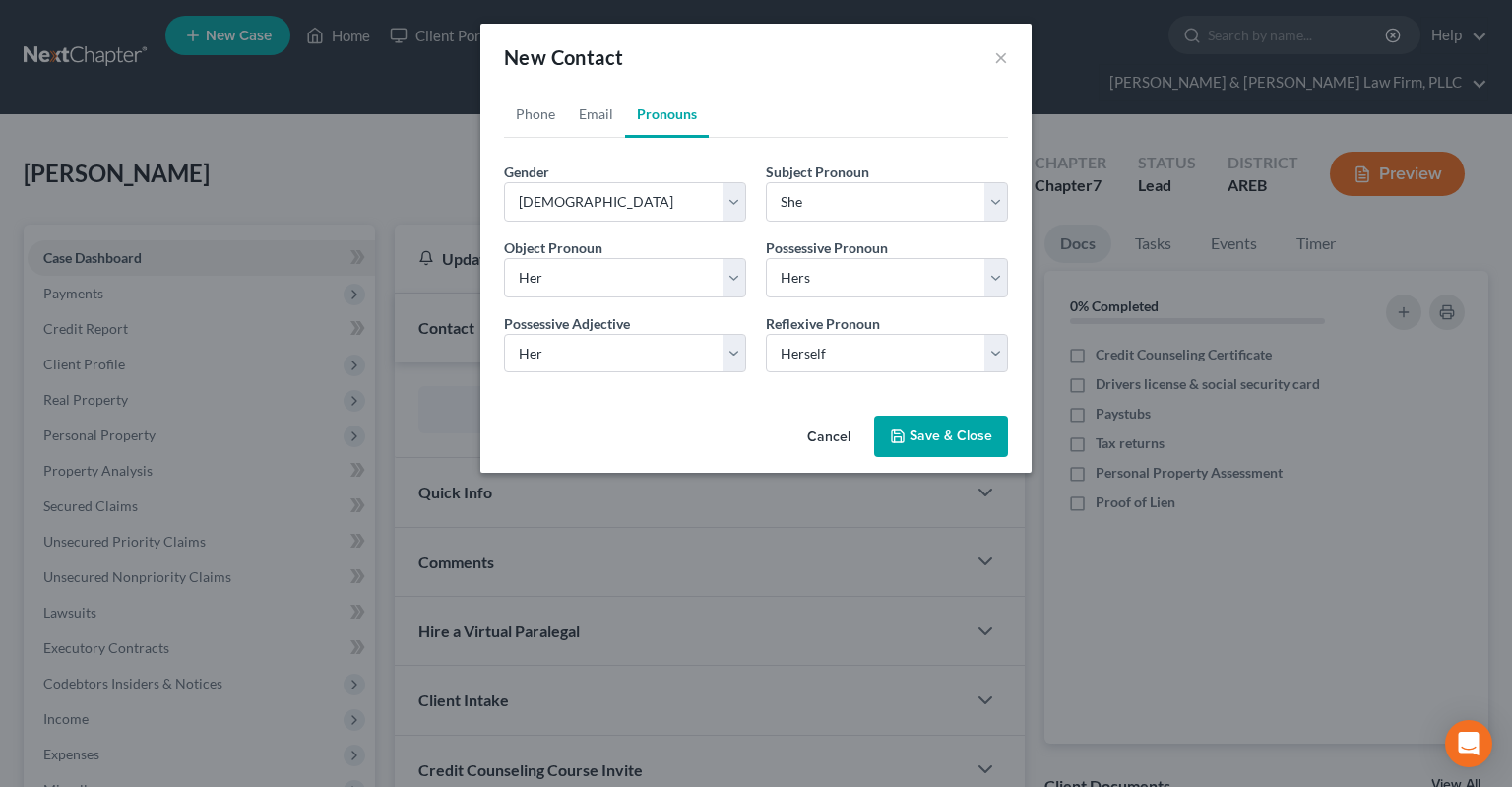click 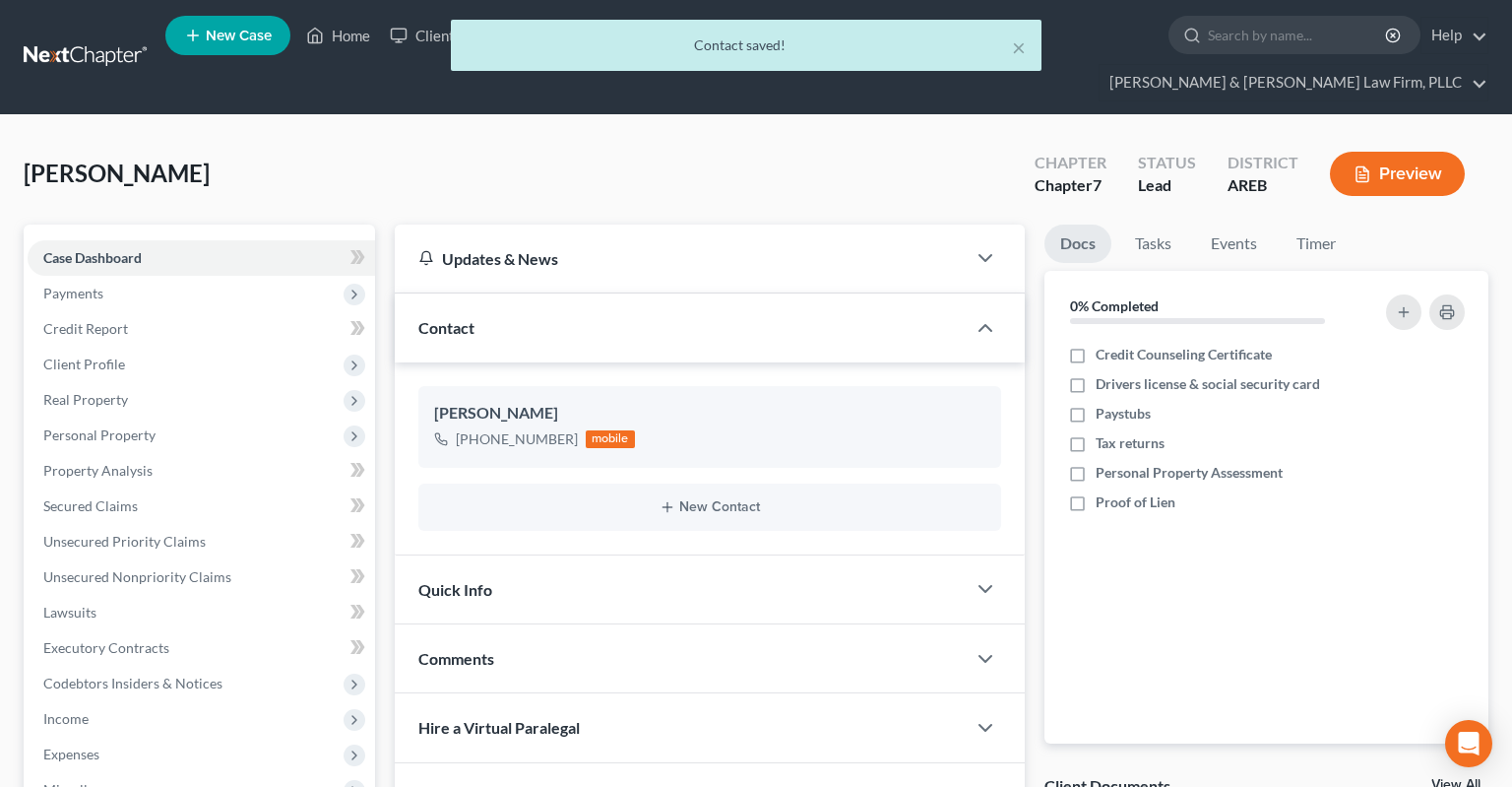 click on "Quick Info" at bounding box center (680, 589) 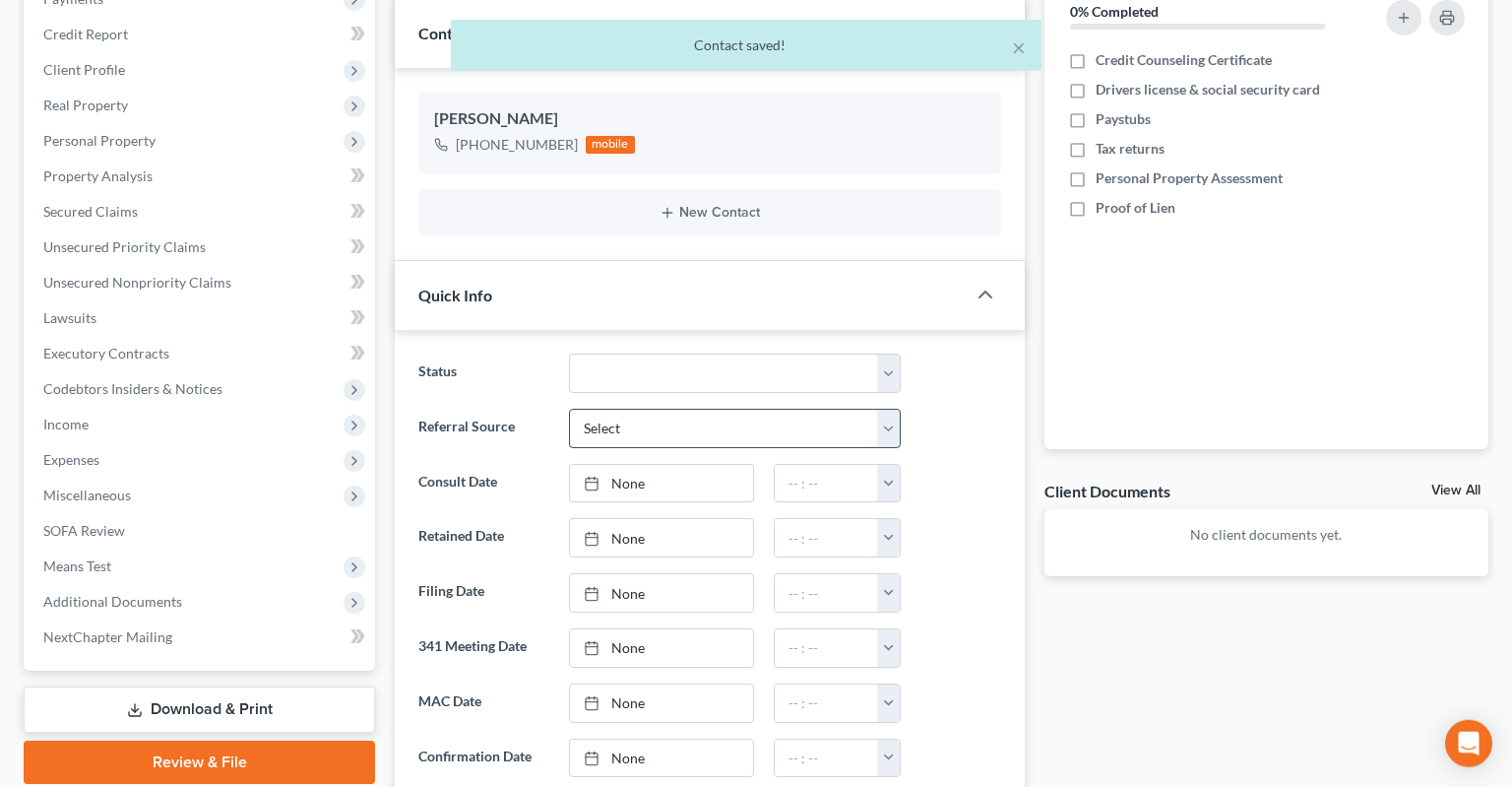 scroll, scrollTop: 311, scrollLeft: 0, axis: vertical 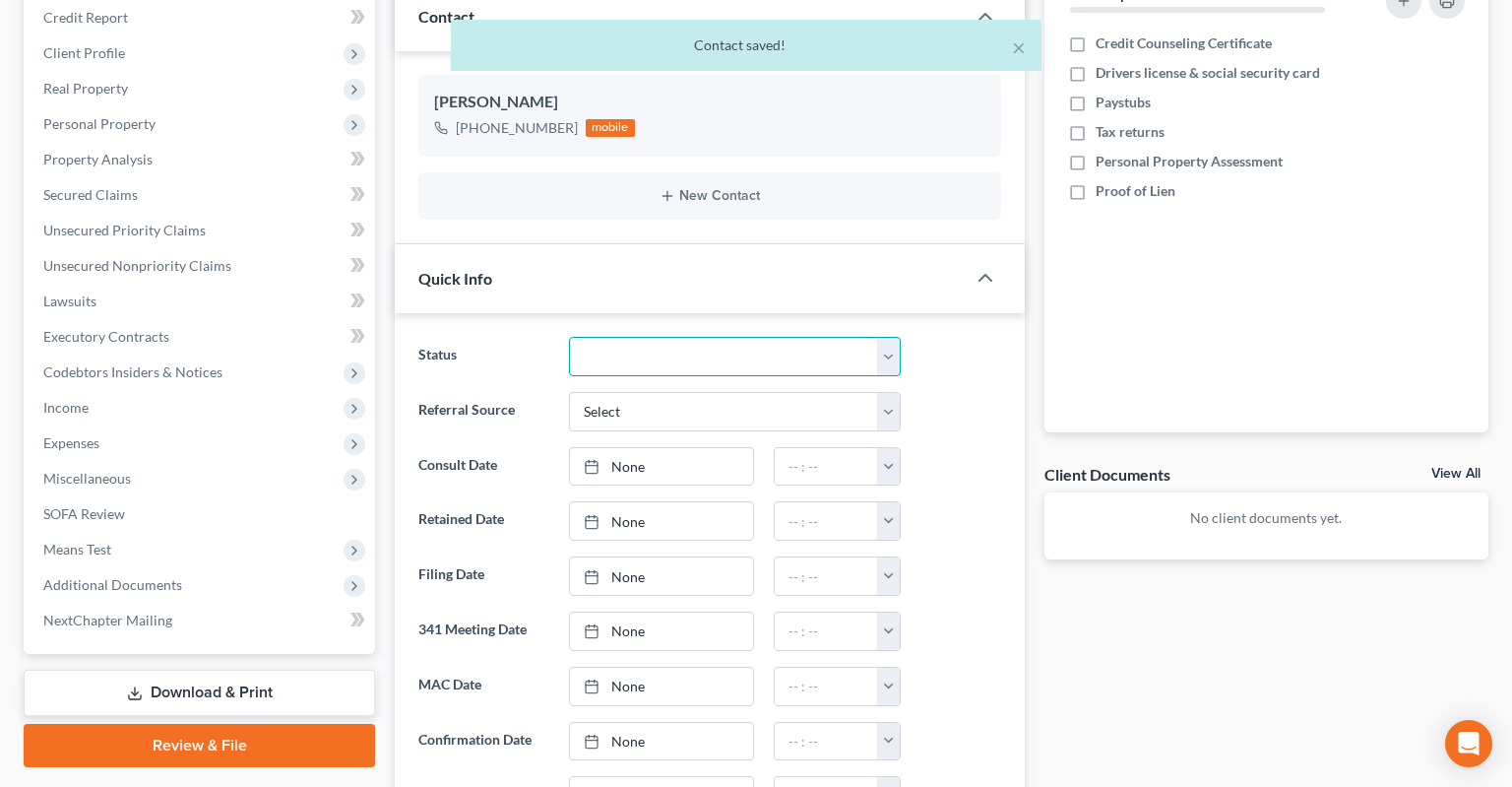 click on "Awaiting 341 Chapter 7 - Attended Meeting Confirmed Discharged Dismissed New Consult Not Retained Rejected Retained Unconfirmed Withdrawn as Counsel" at bounding box center (734, 357) 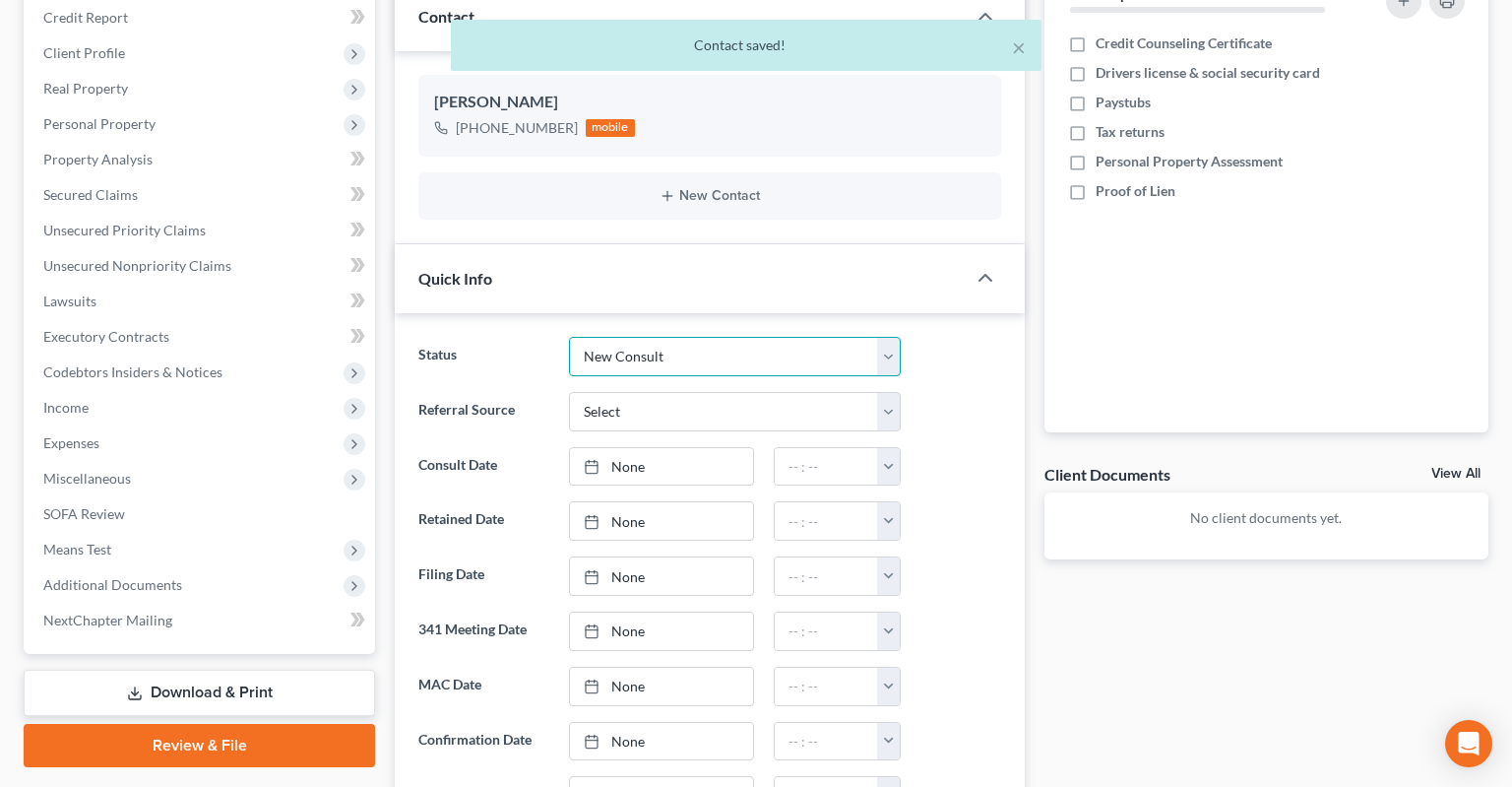 click on "New Consult" at bounding box center (0, 0) 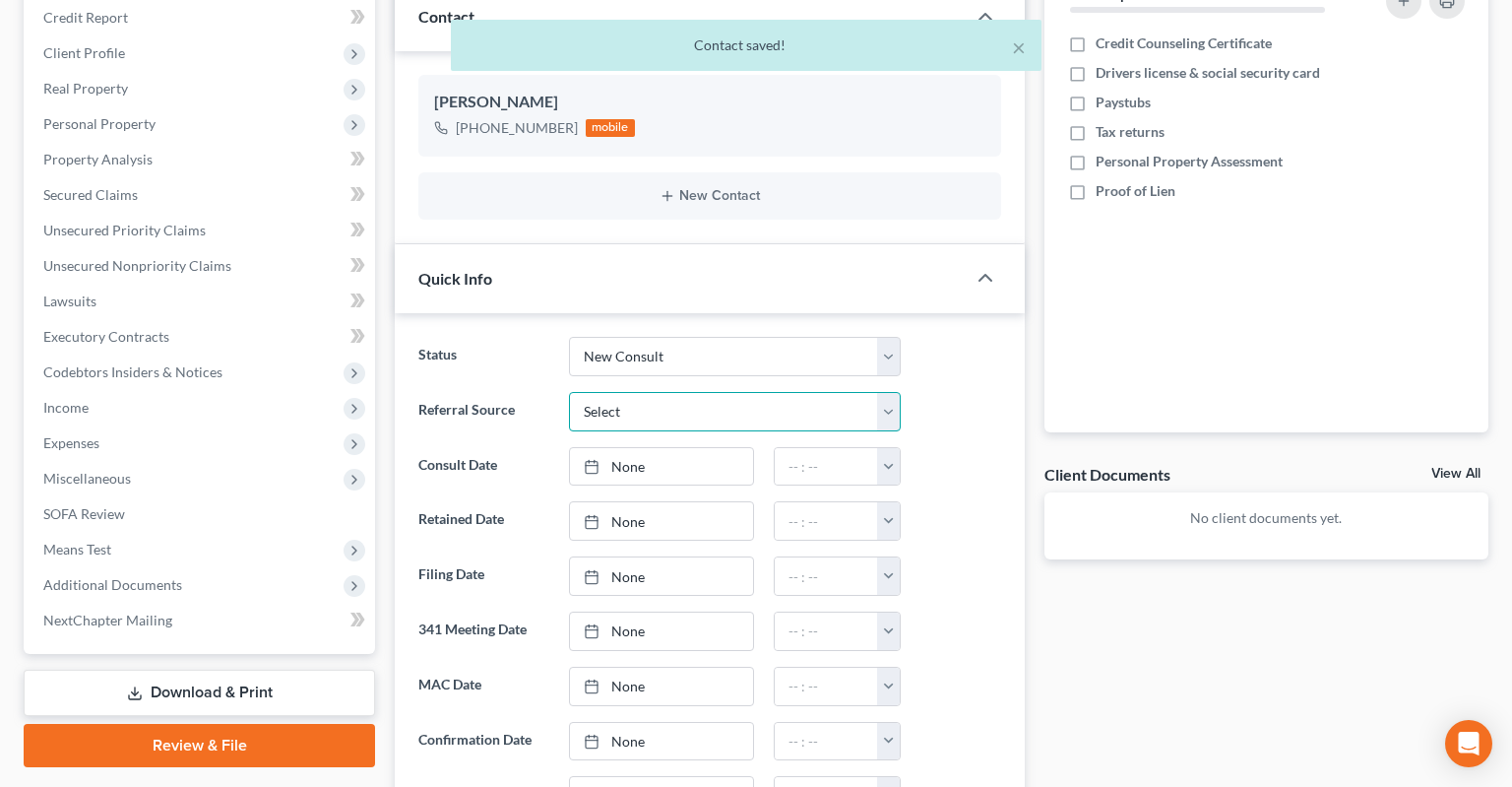 click on "Select Word Of Mouth Previous Clients Direct Mail Website Google Search Modern Attorney Other (specify)" at bounding box center (734, 412) 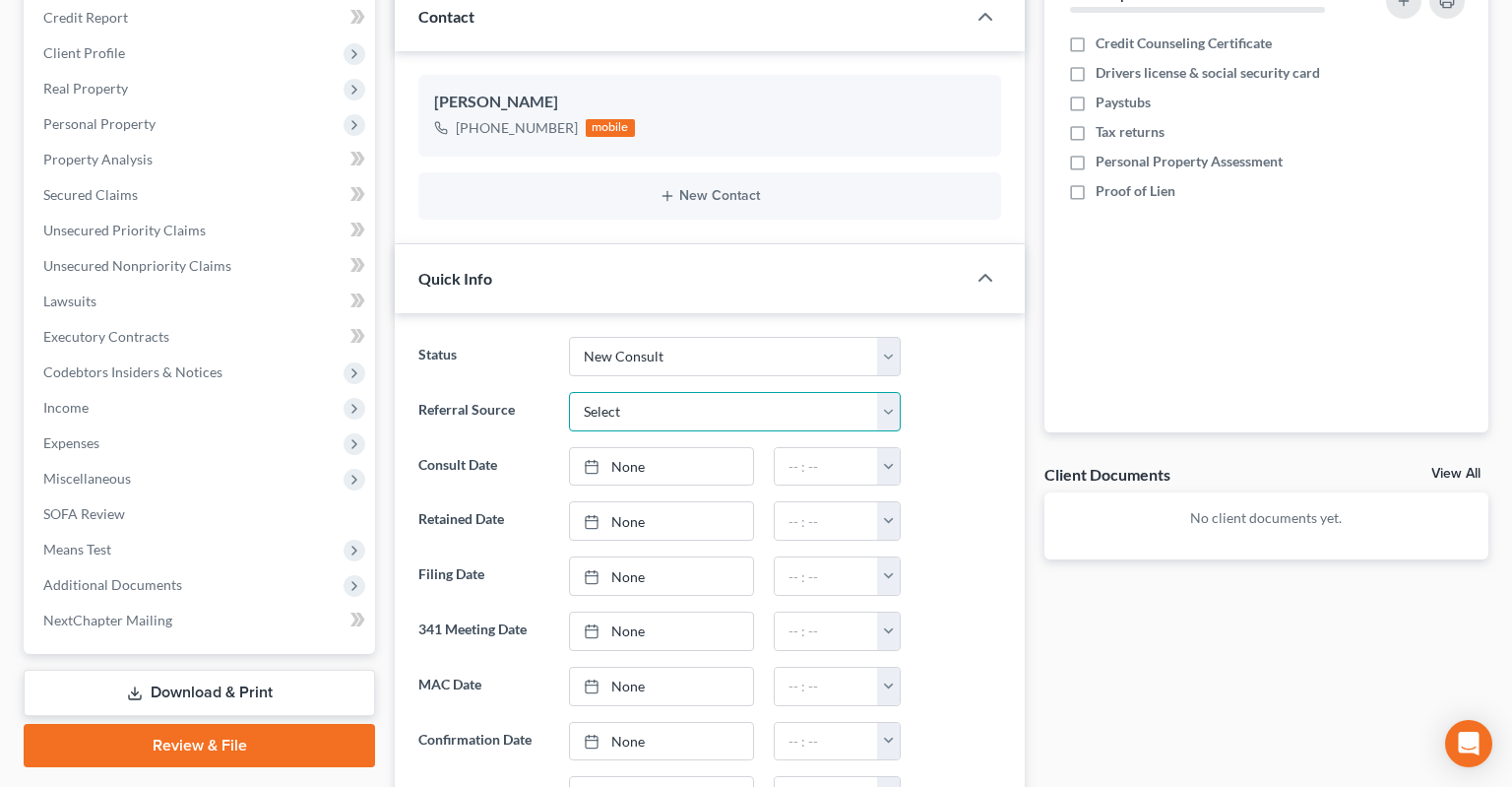 select on "2" 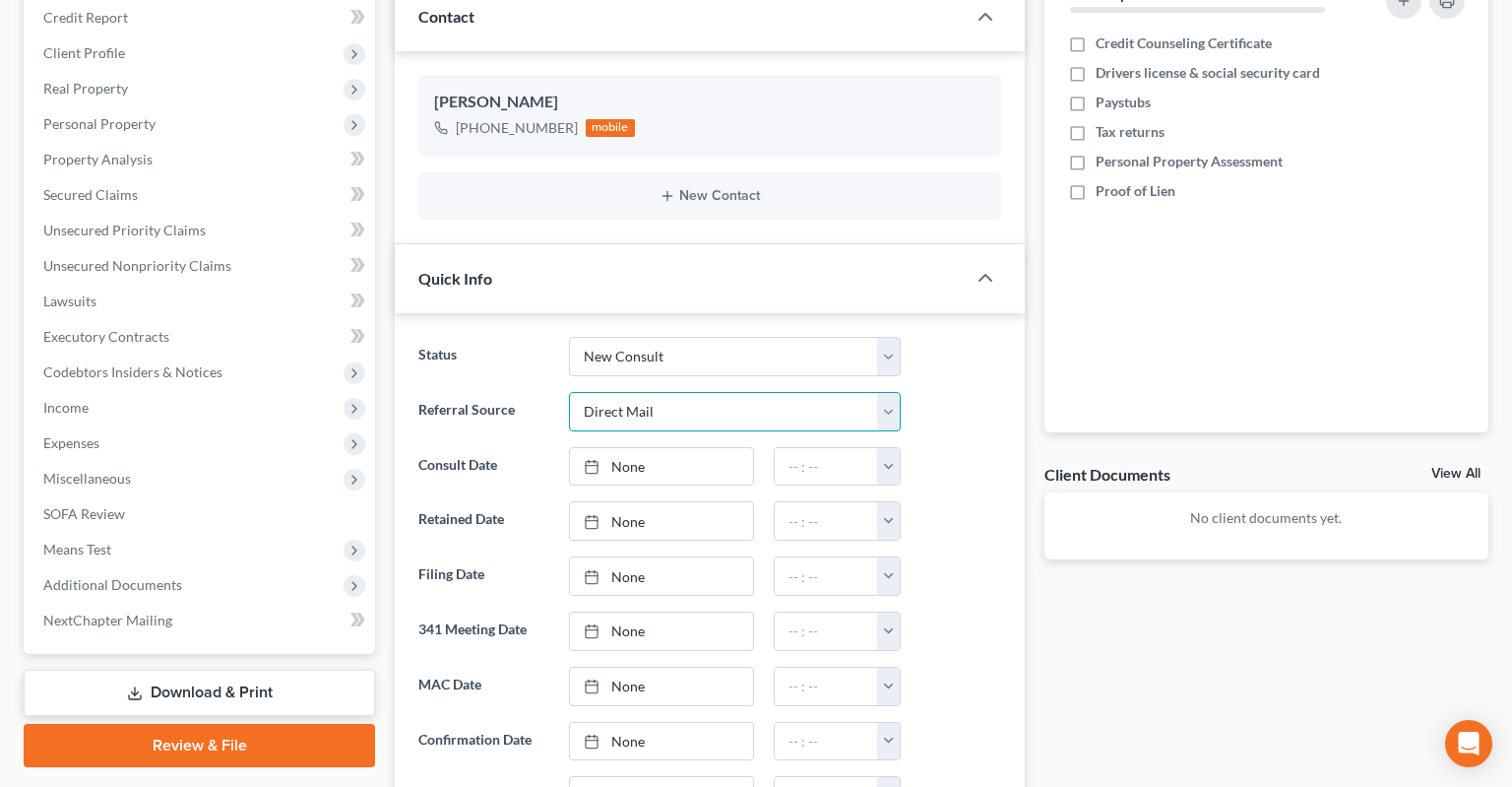 click on "Direct Mail" at bounding box center [0, 0] 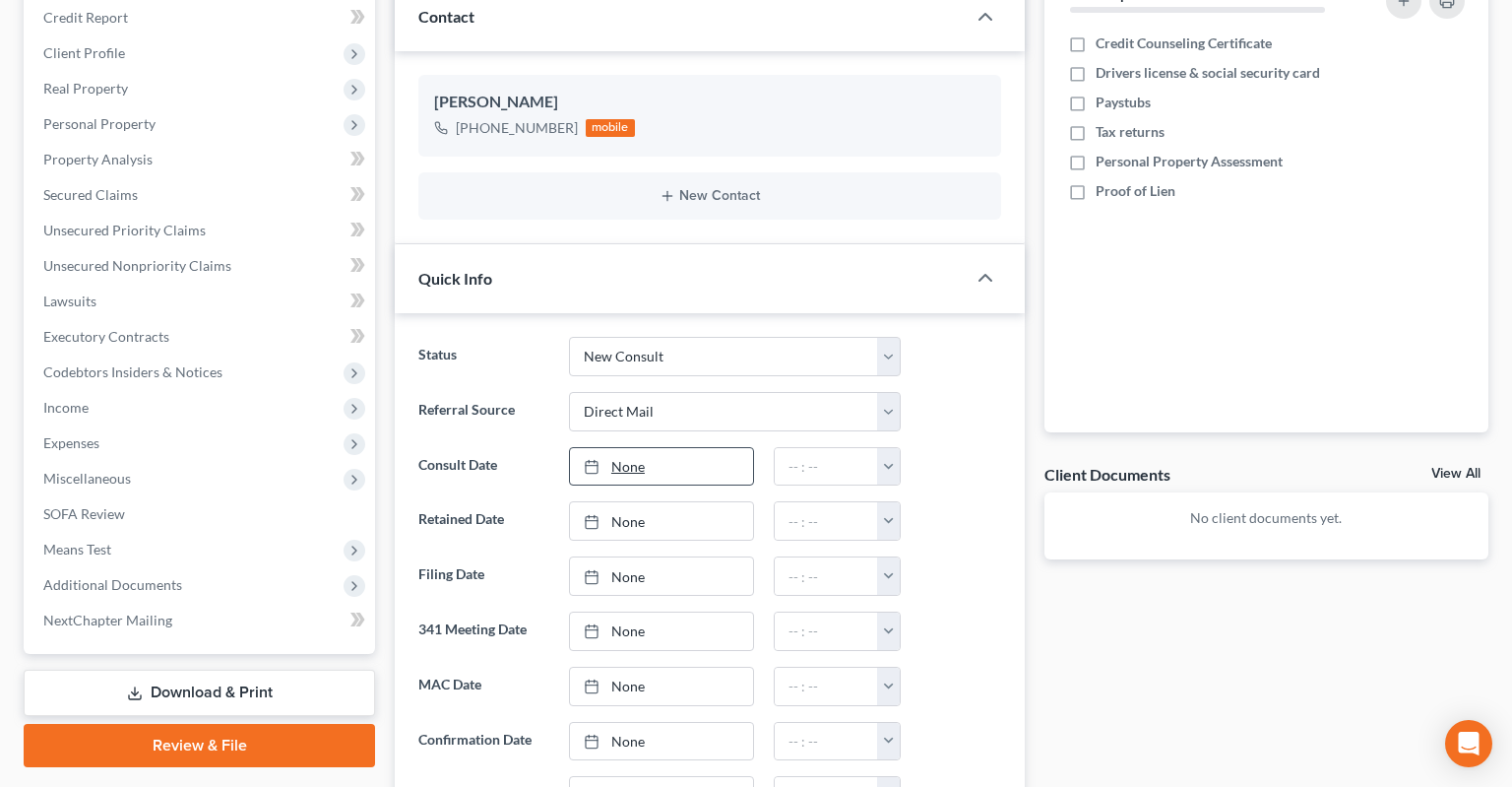 click on "None" at bounding box center [662, 467] 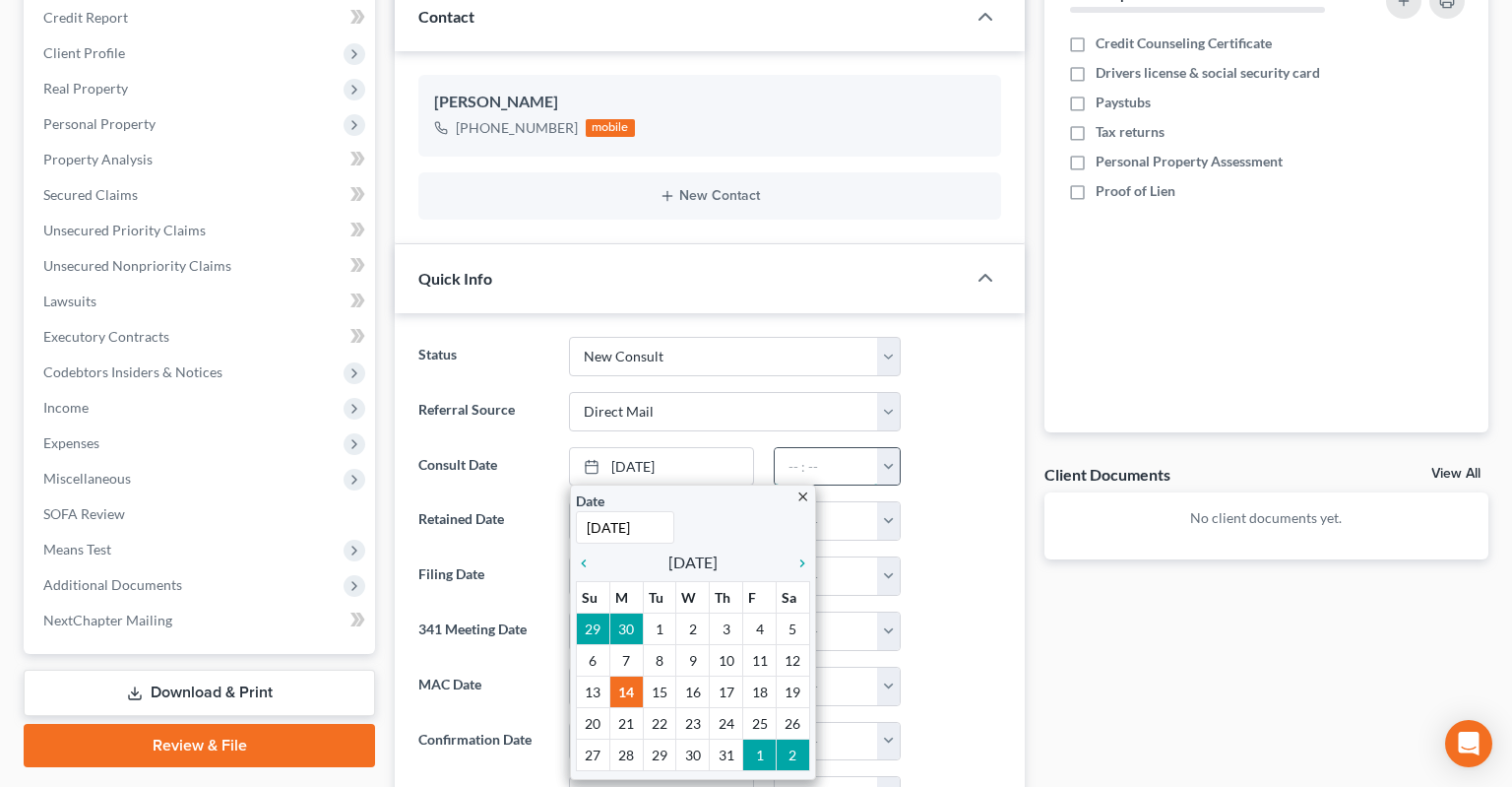 click at bounding box center [826, 467] 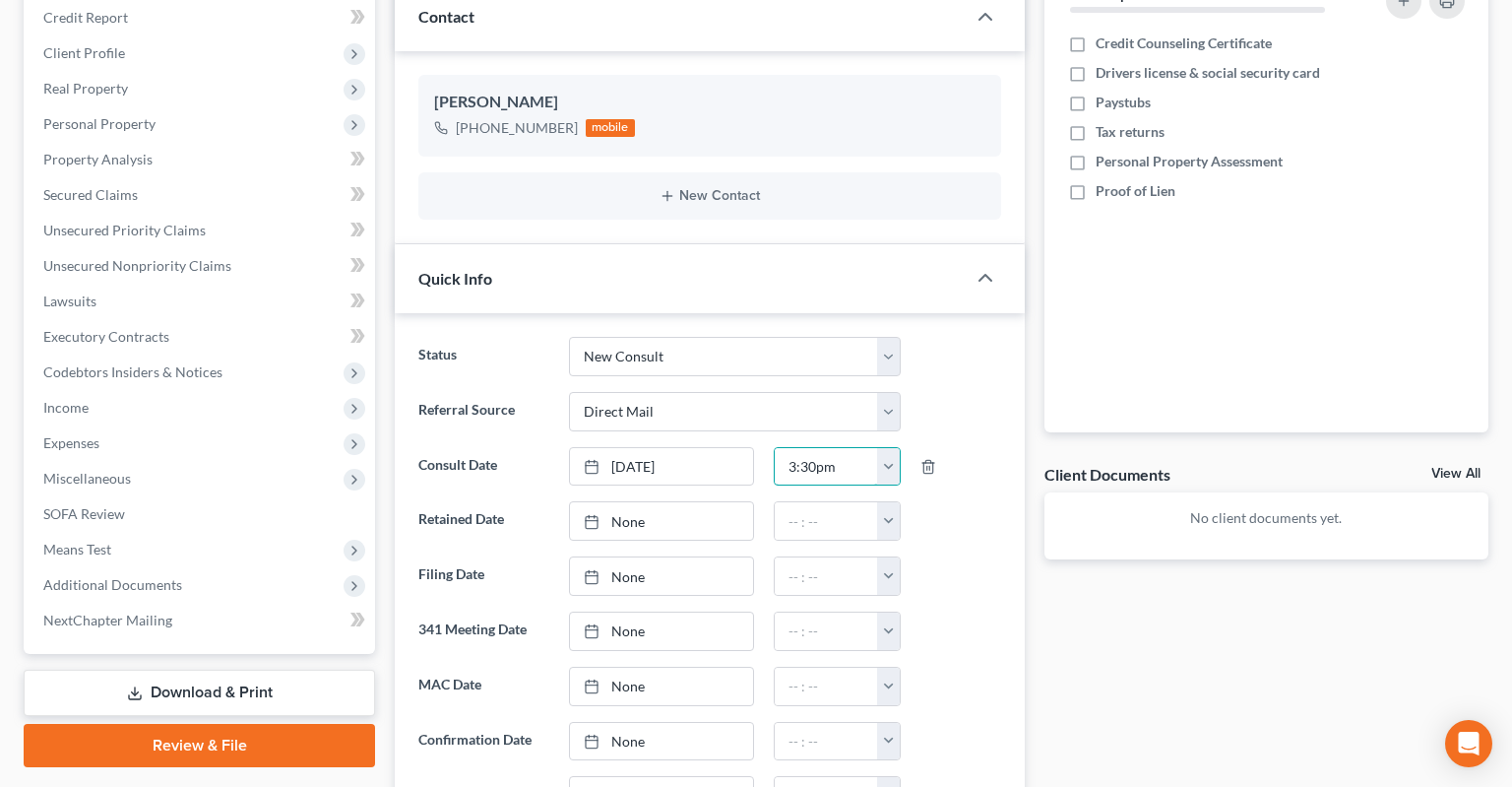 scroll, scrollTop: 923, scrollLeft: 0, axis: vertical 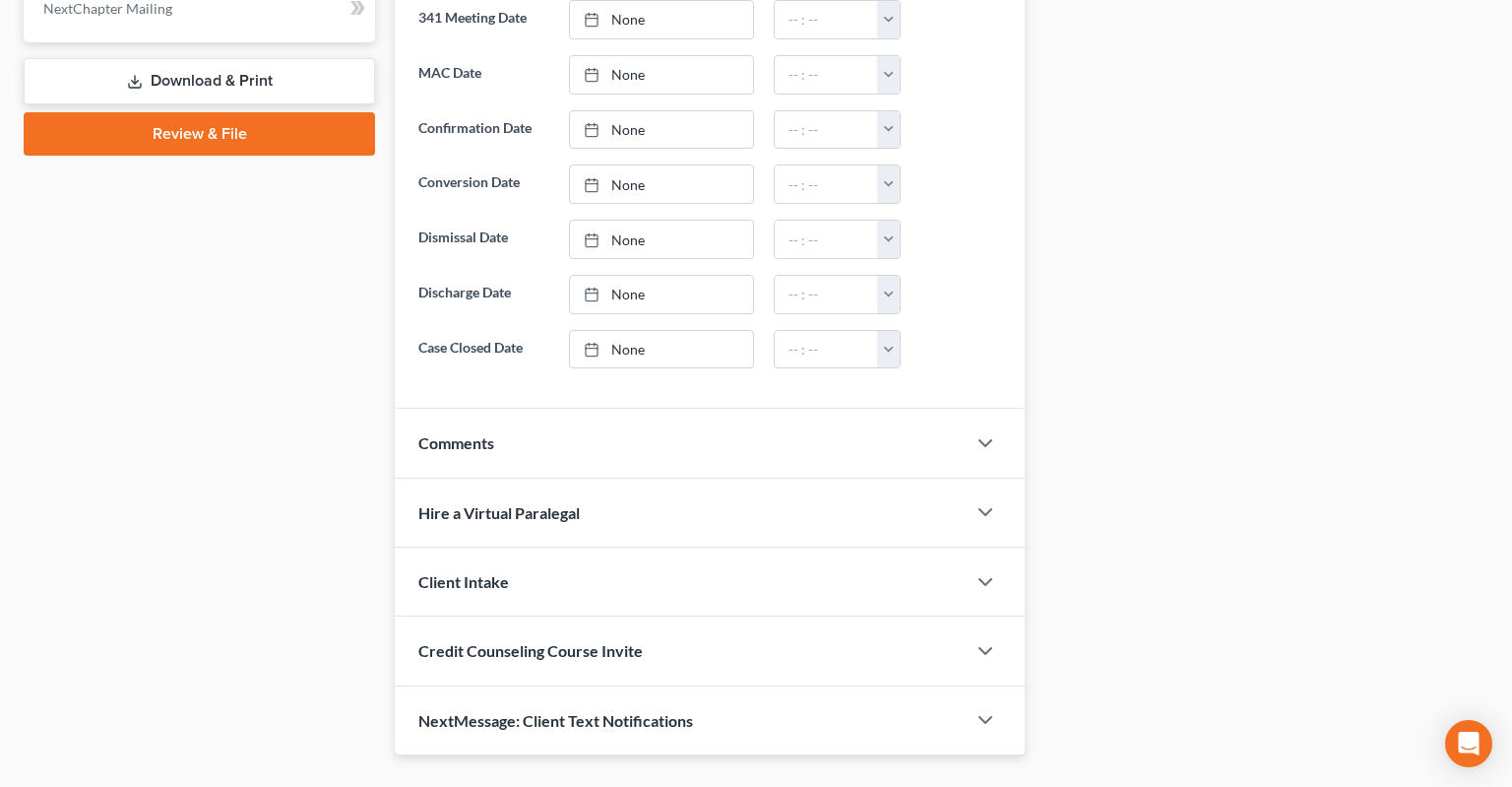 type on "3:30pm" 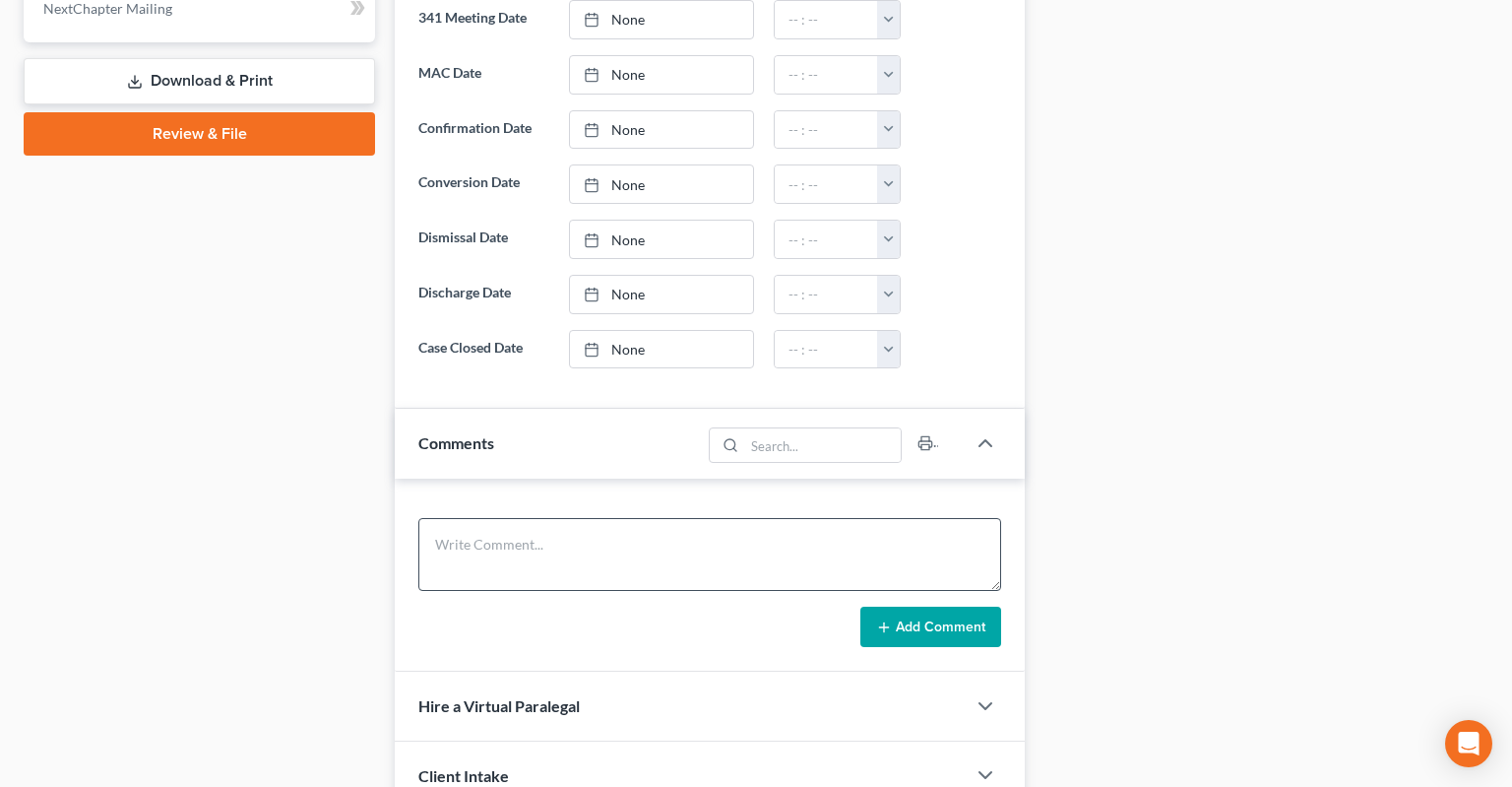 click on "Add Comment" at bounding box center (710, 575) 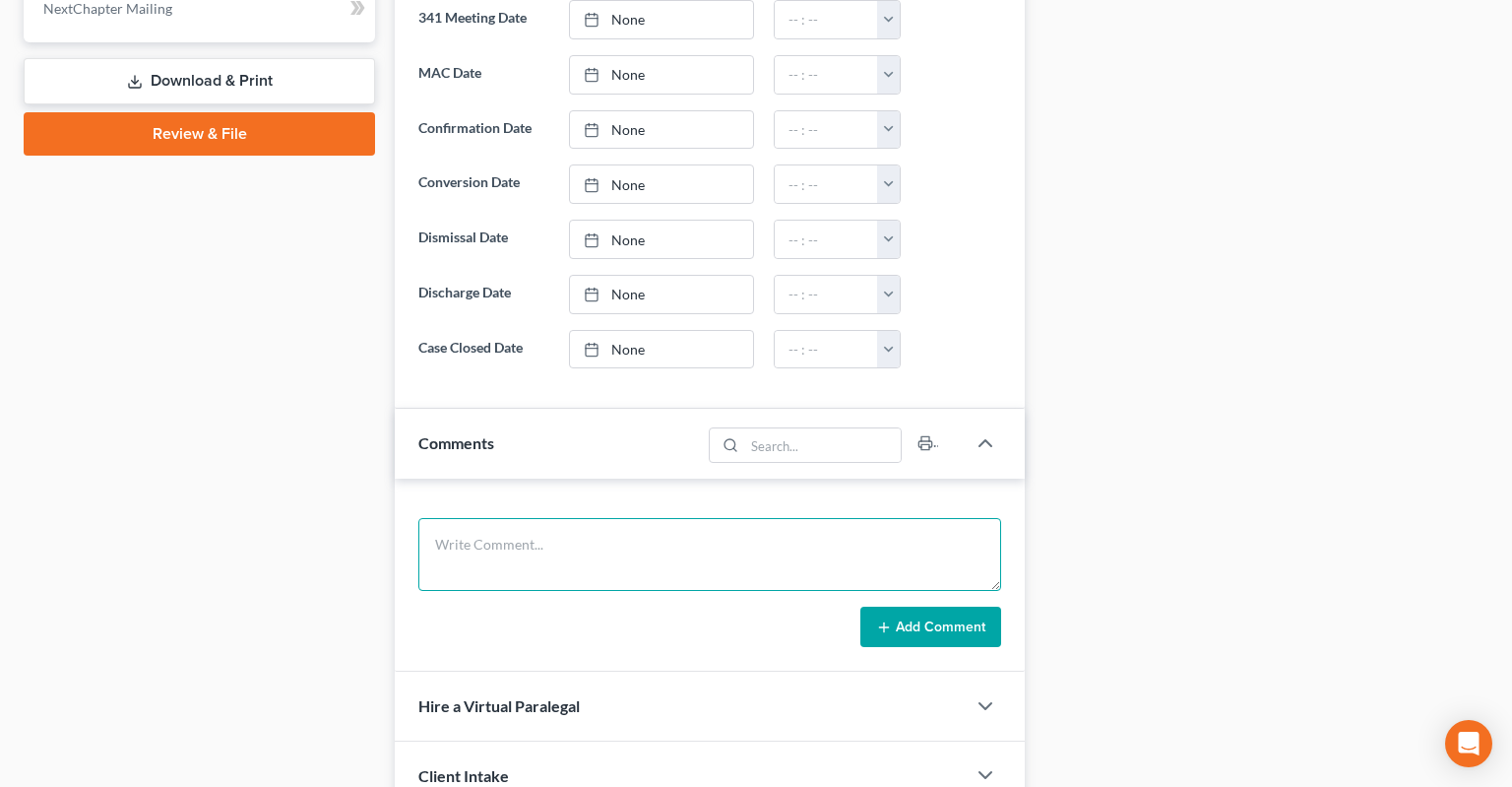 click at bounding box center [710, 555] 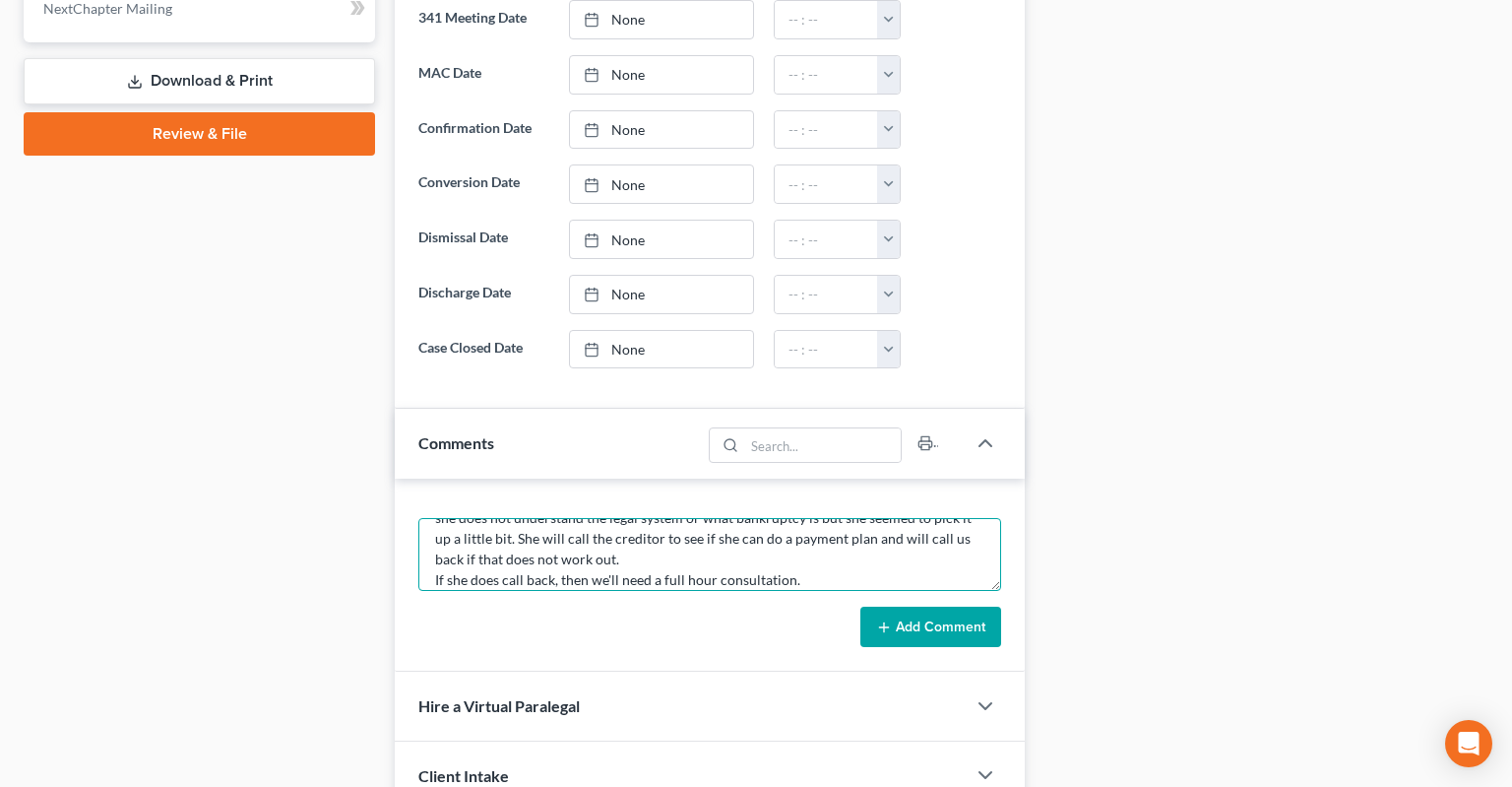 scroll, scrollTop: 69, scrollLeft: 0, axis: vertical 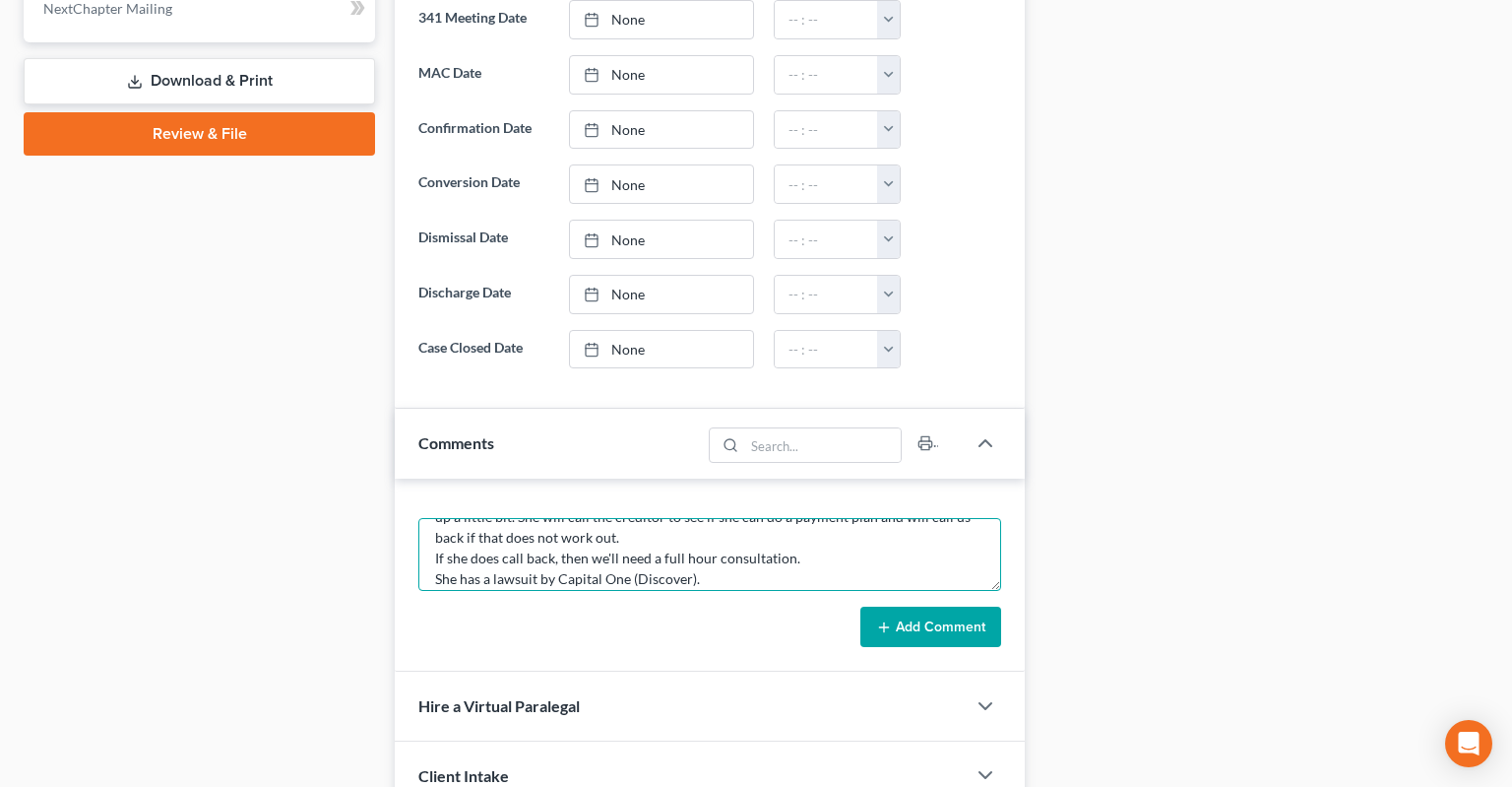 type on "Did not do full consultation. New client's first language is not English and I'm worried that she does not understand the legal system or what bankruptcy is but she seemed to pick it up a little bit. She will call the creditor to see if she can do a payment plan and will call us back if that does not work out.
If she does call back, then we'll need a full hour consultation.
She has a lawsuit by Capital One (Discover)." 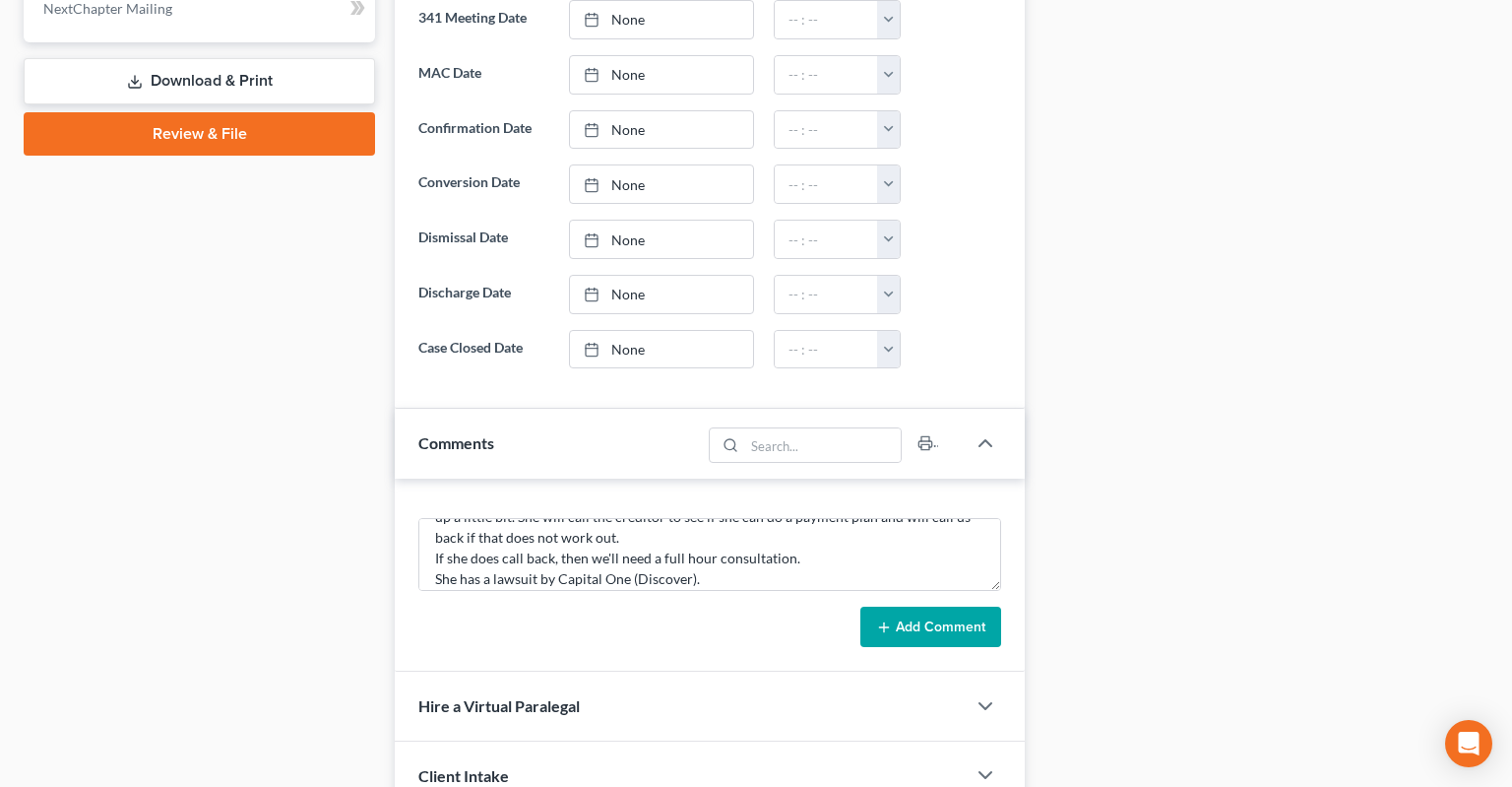 click on "Add Comment" at bounding box center [930, 627] 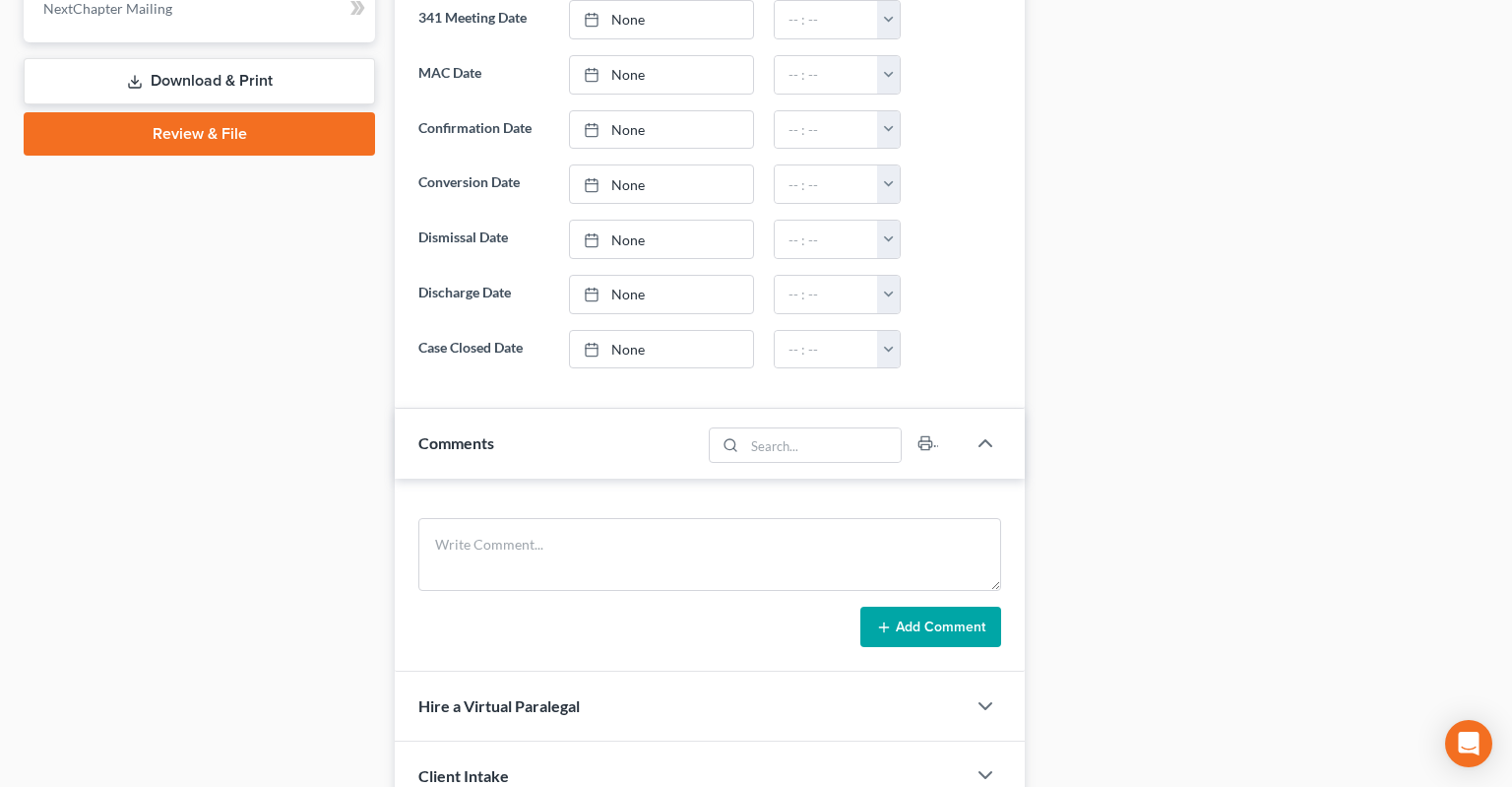 scroll, scrollTop: 0, scrollLeft: 0, axis: both 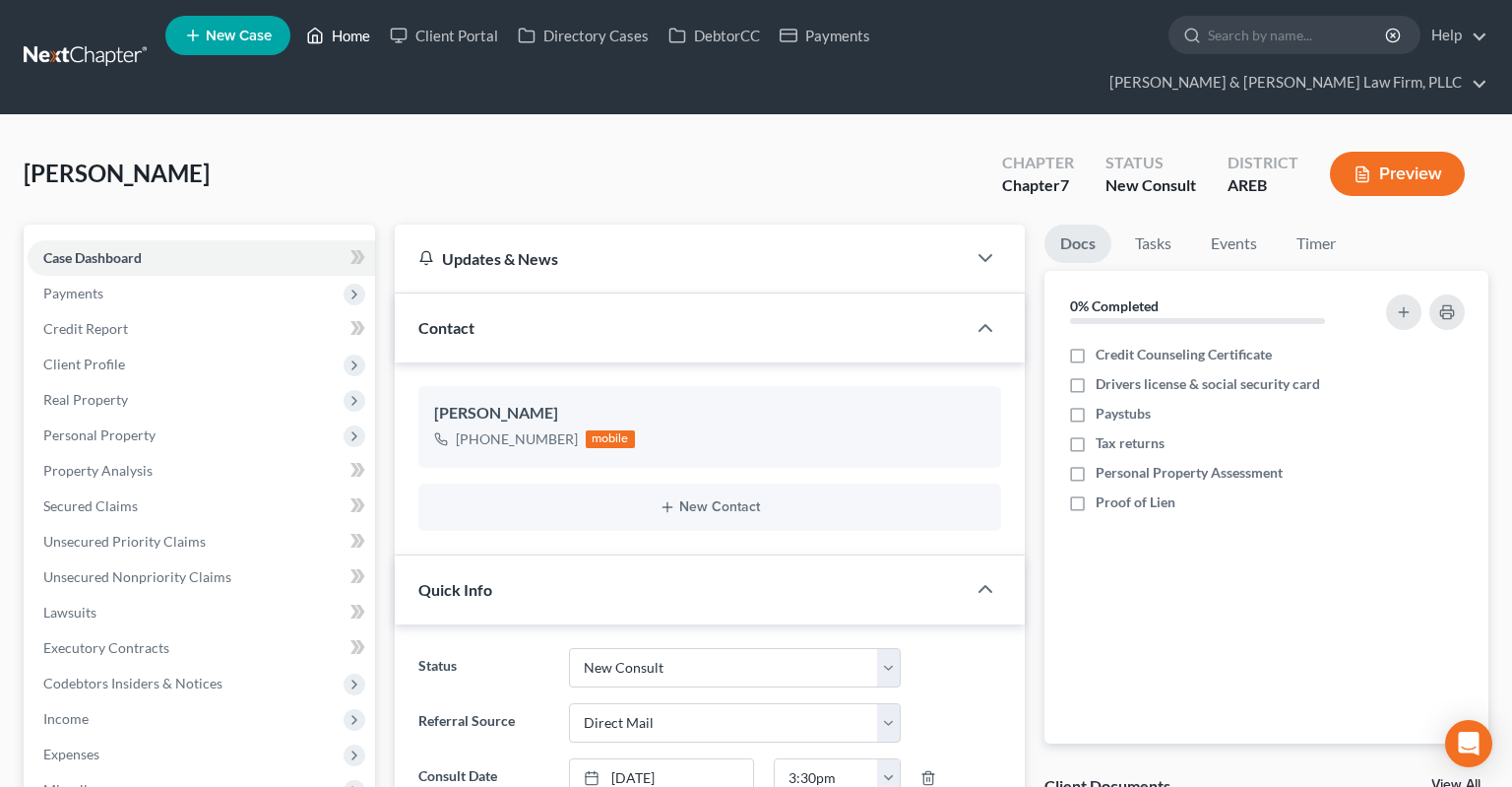 click on "Home" at bounding box center (338, 35) 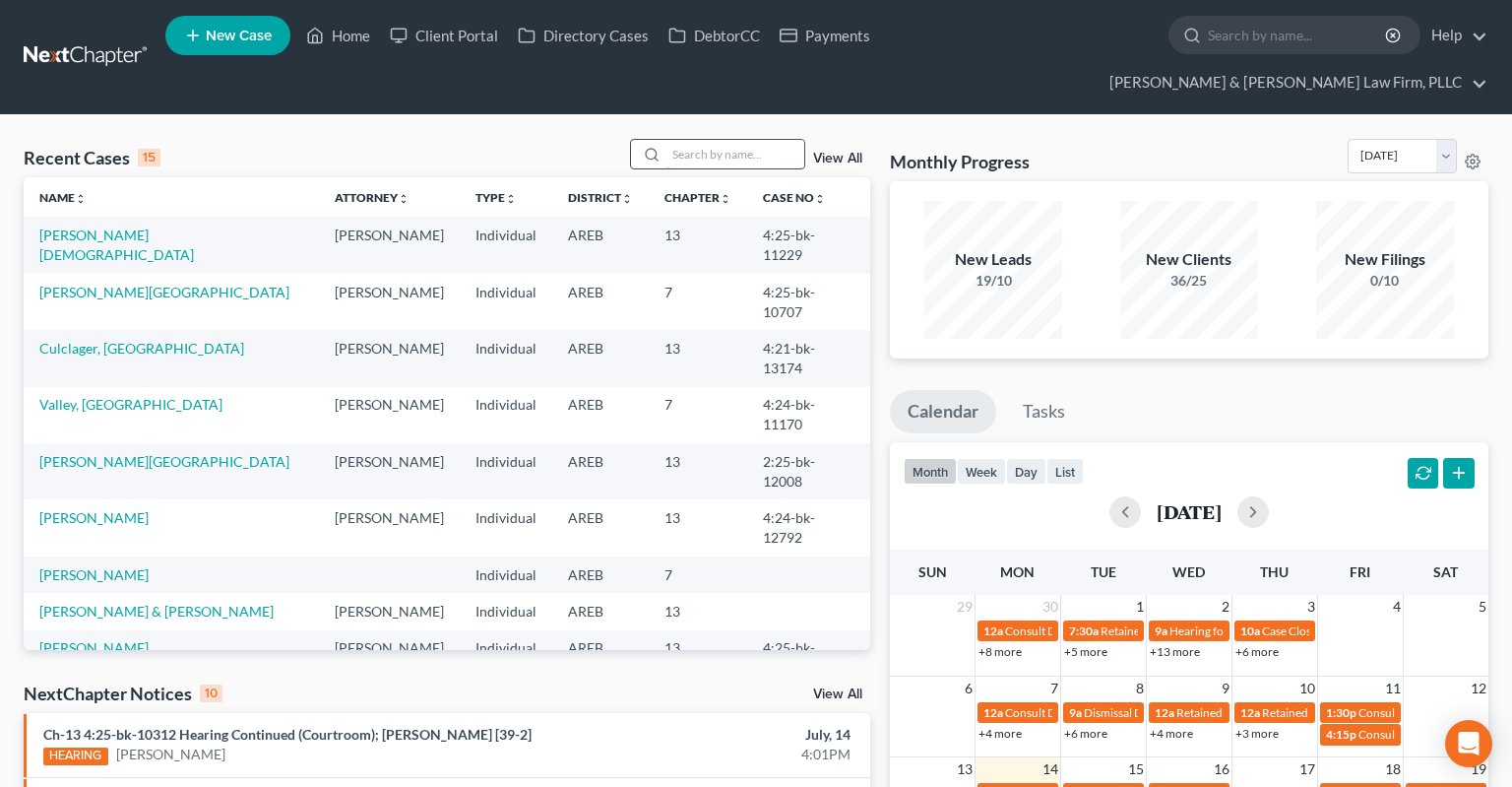 click at bounding box center [735, 154] 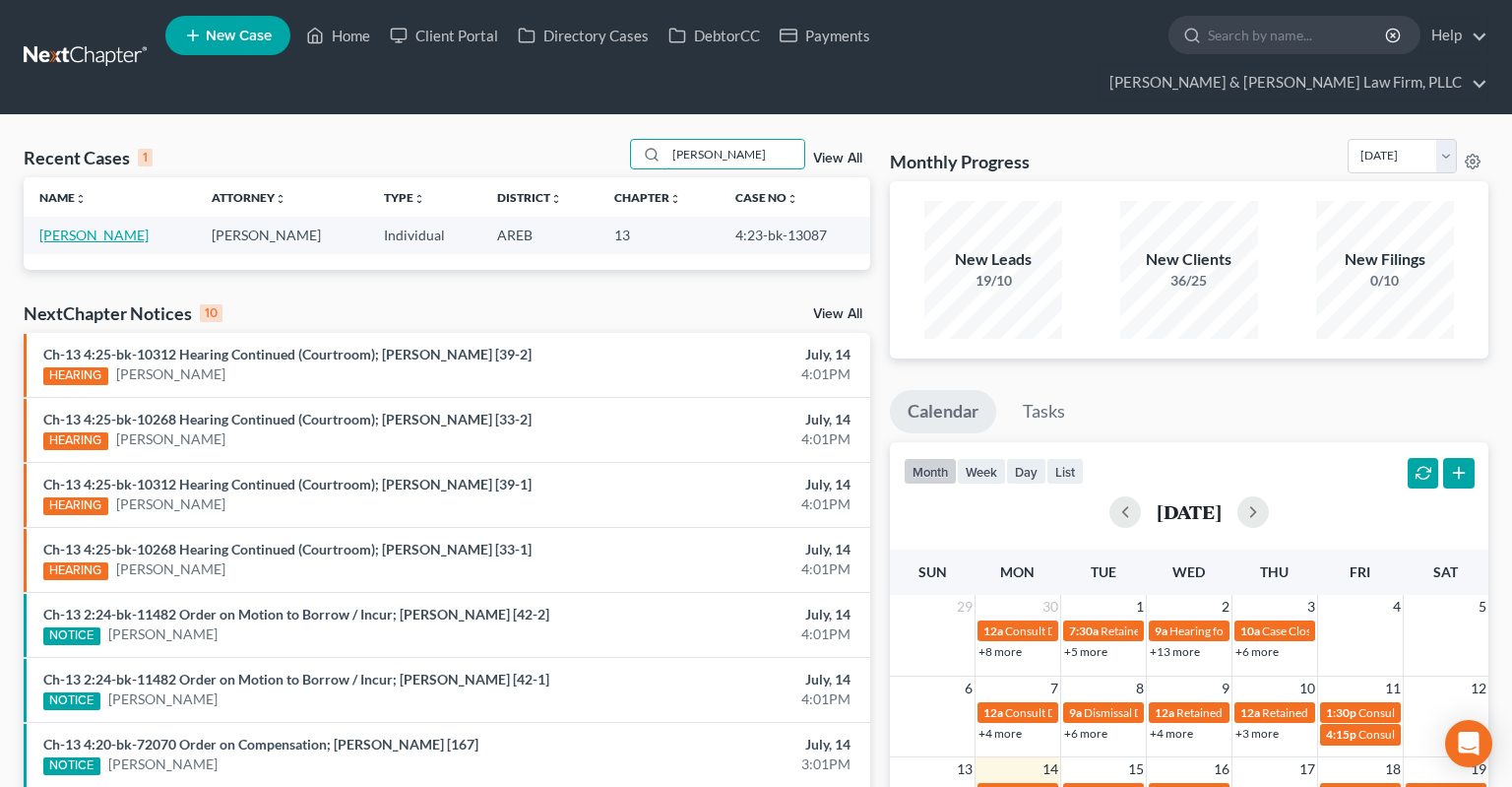 type on "[PERSON_NAME]" 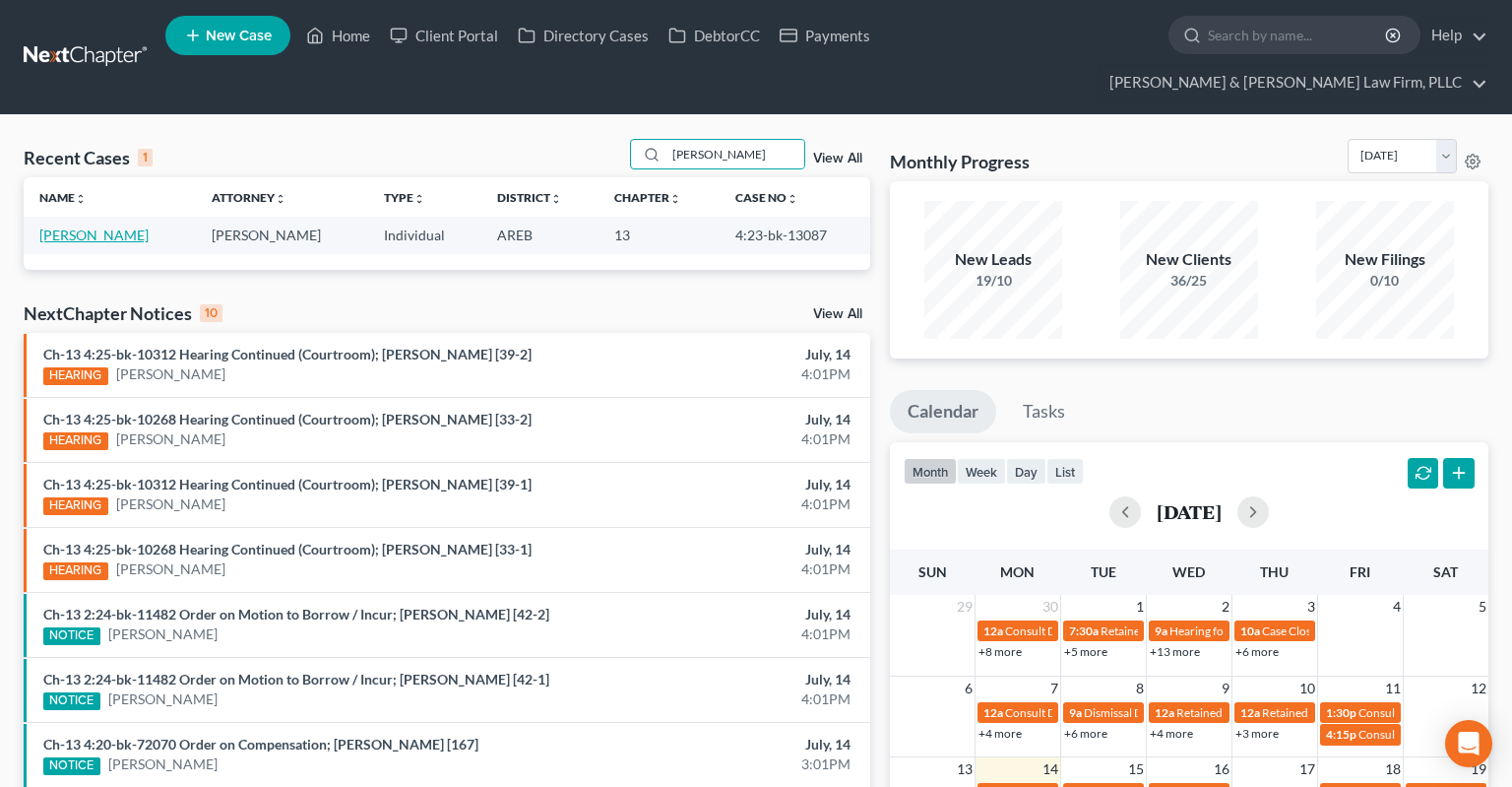 click on "[PERSON_NAME]" at bounding box center (94, 234) 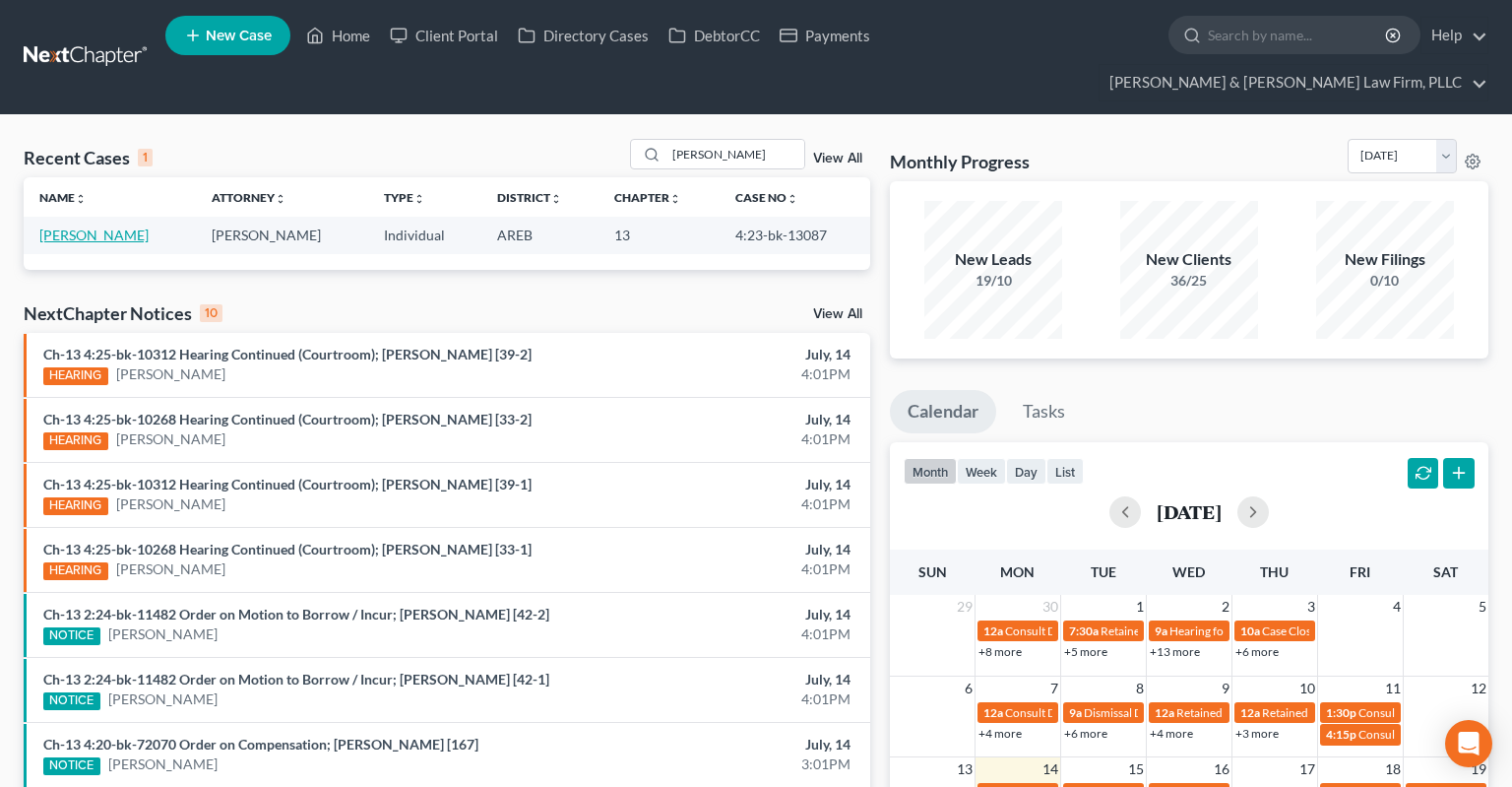 select on "2" 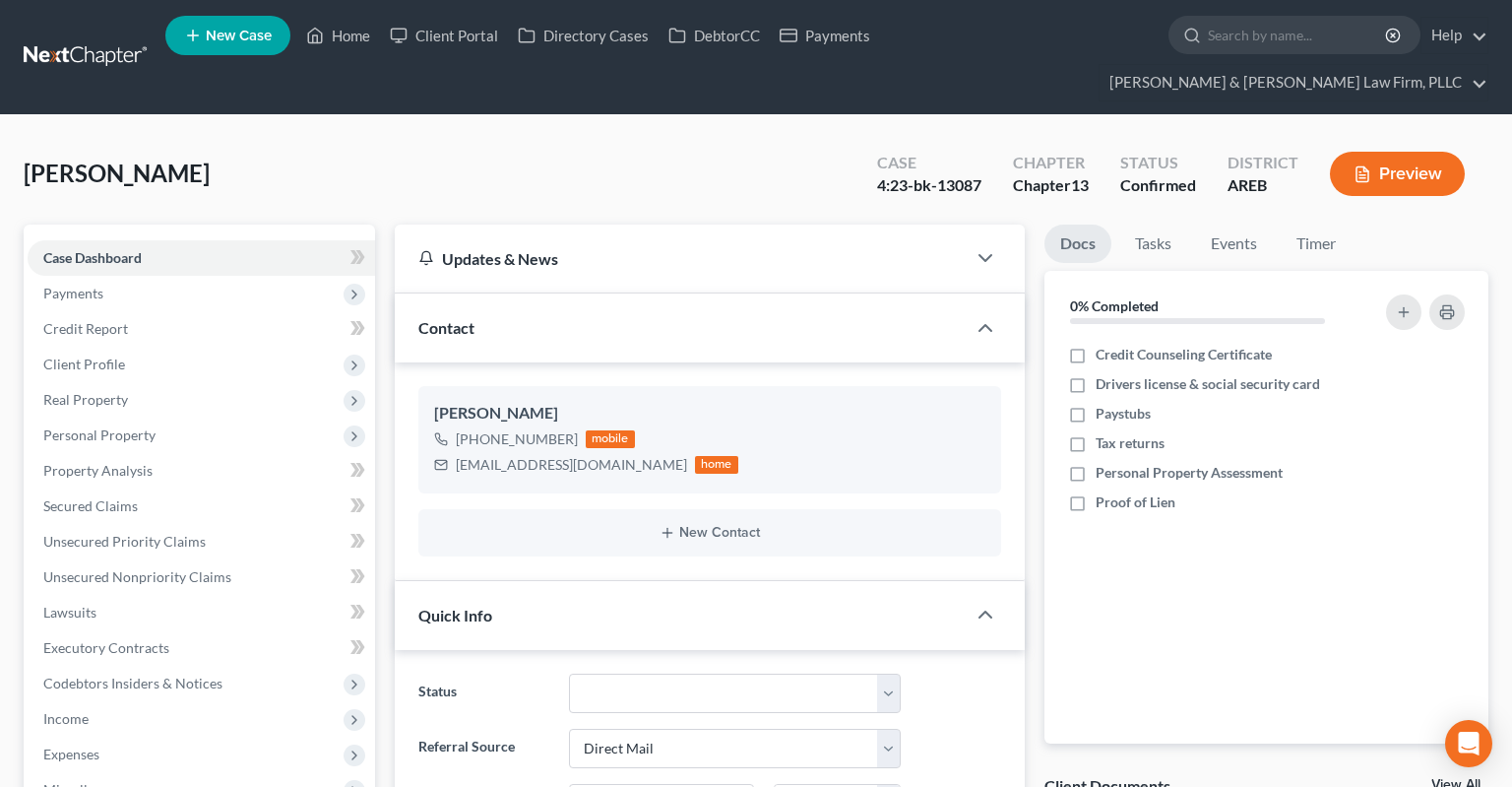 scroll, scrollTop: 520, scrollLeft: 0, axis: vertical 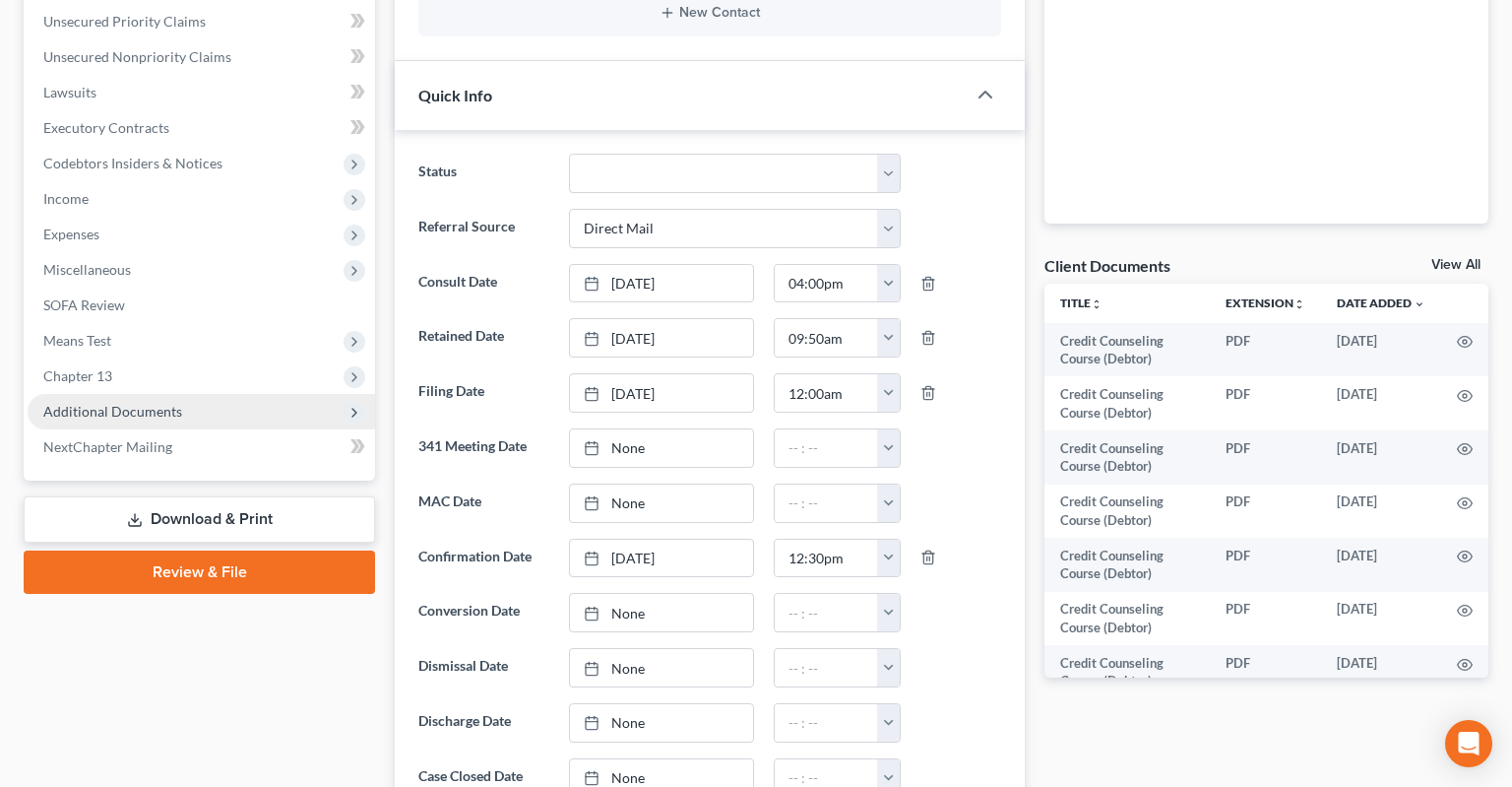 click on "Additional Documents" at bounding box center (201, 412) 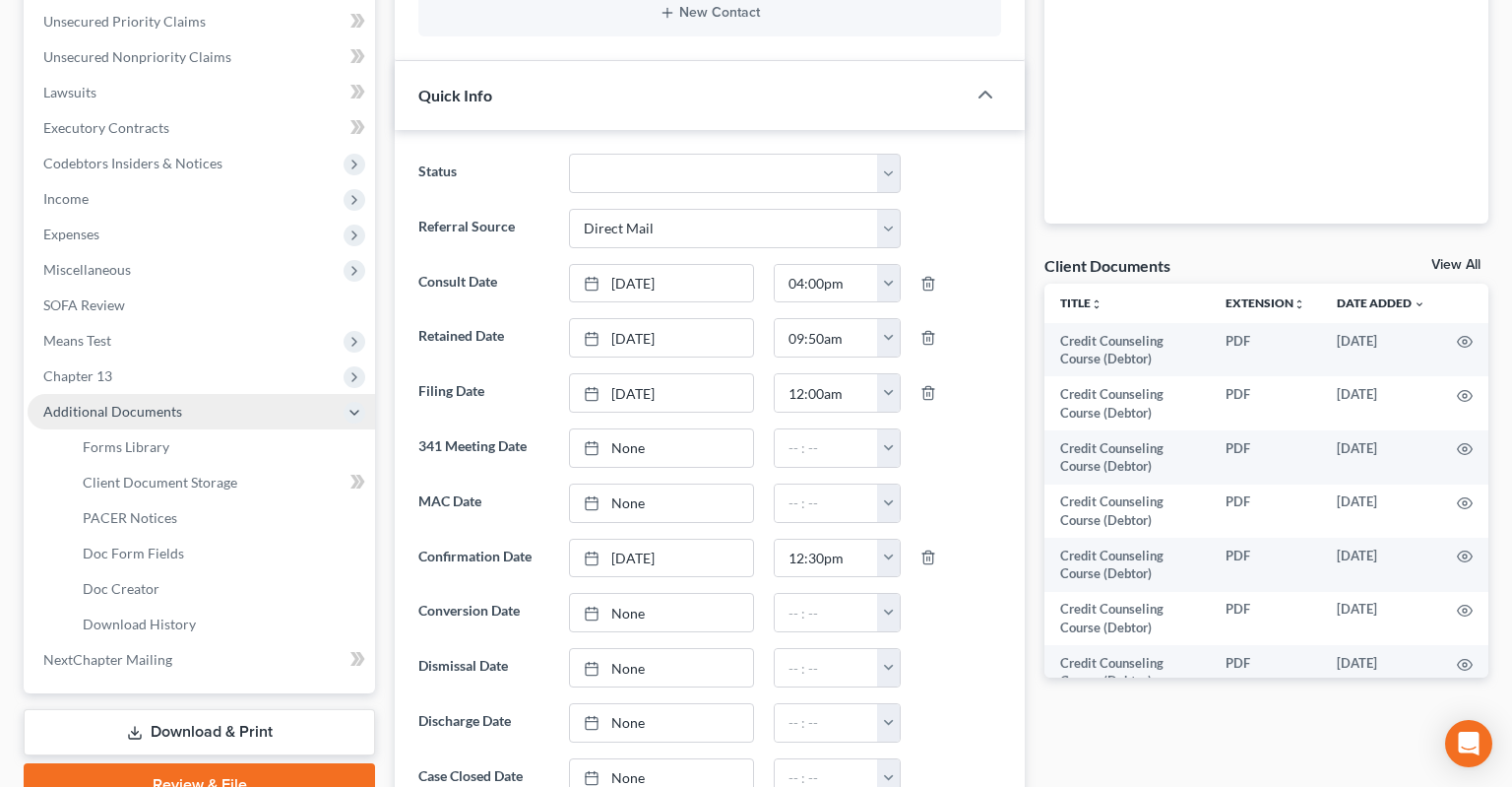 scroll, scrollTop: 623, scrollLeft: 0, axis: vertical 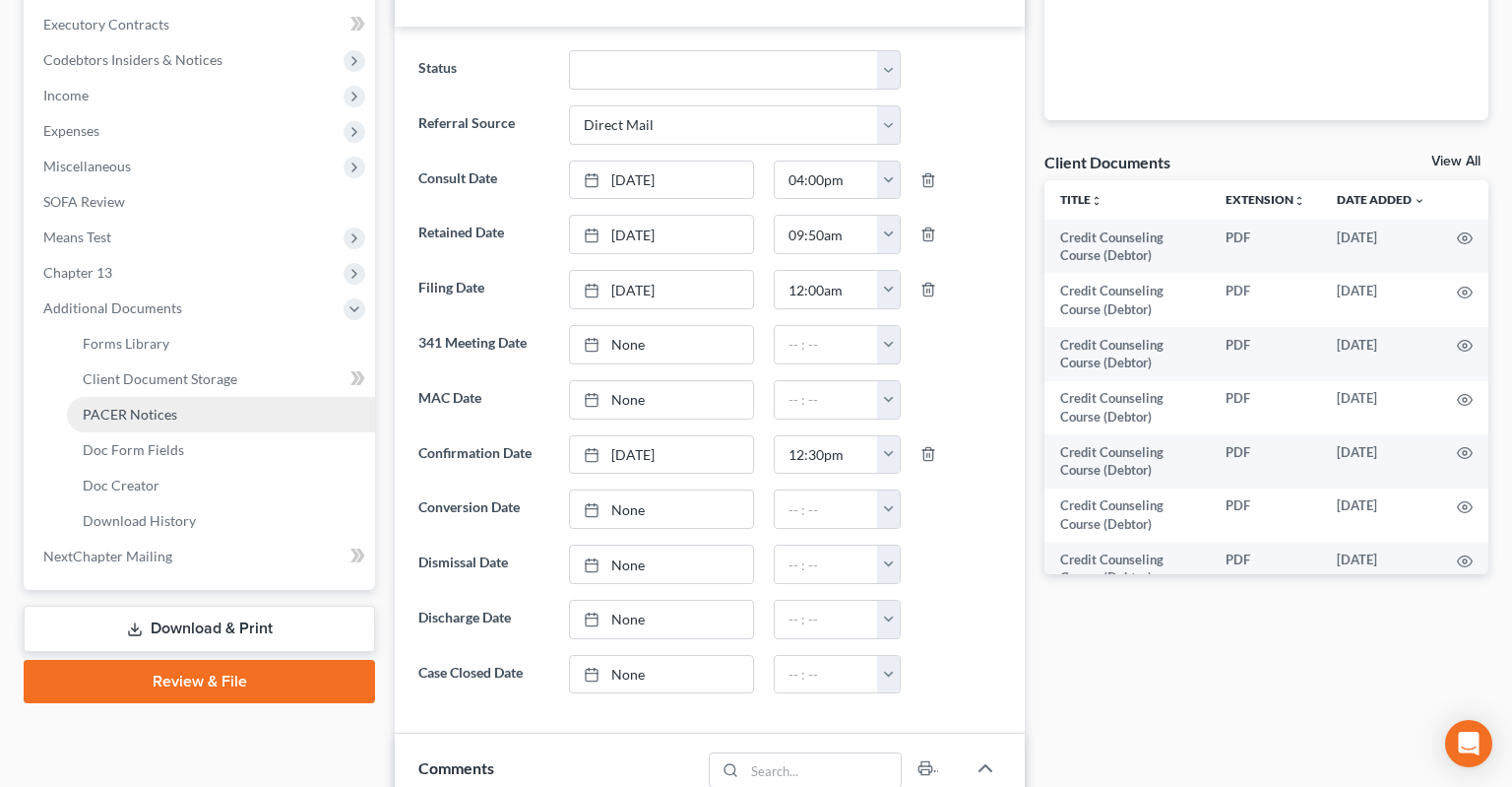 click on "PACER Notices" at bounding box center (220, 415) 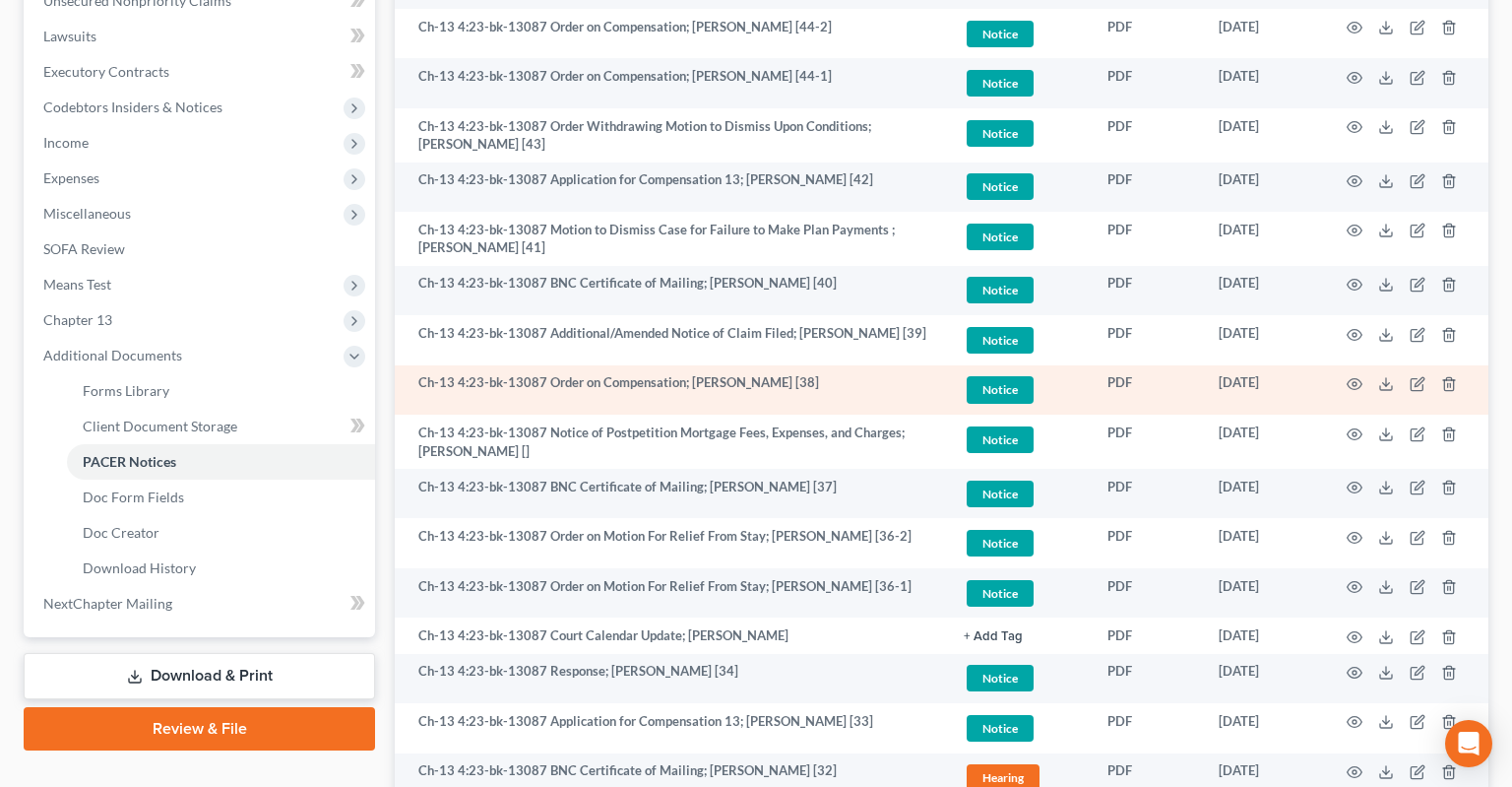 scroll, scrollTop: 161, scrollLeft: 0, axis: vertical 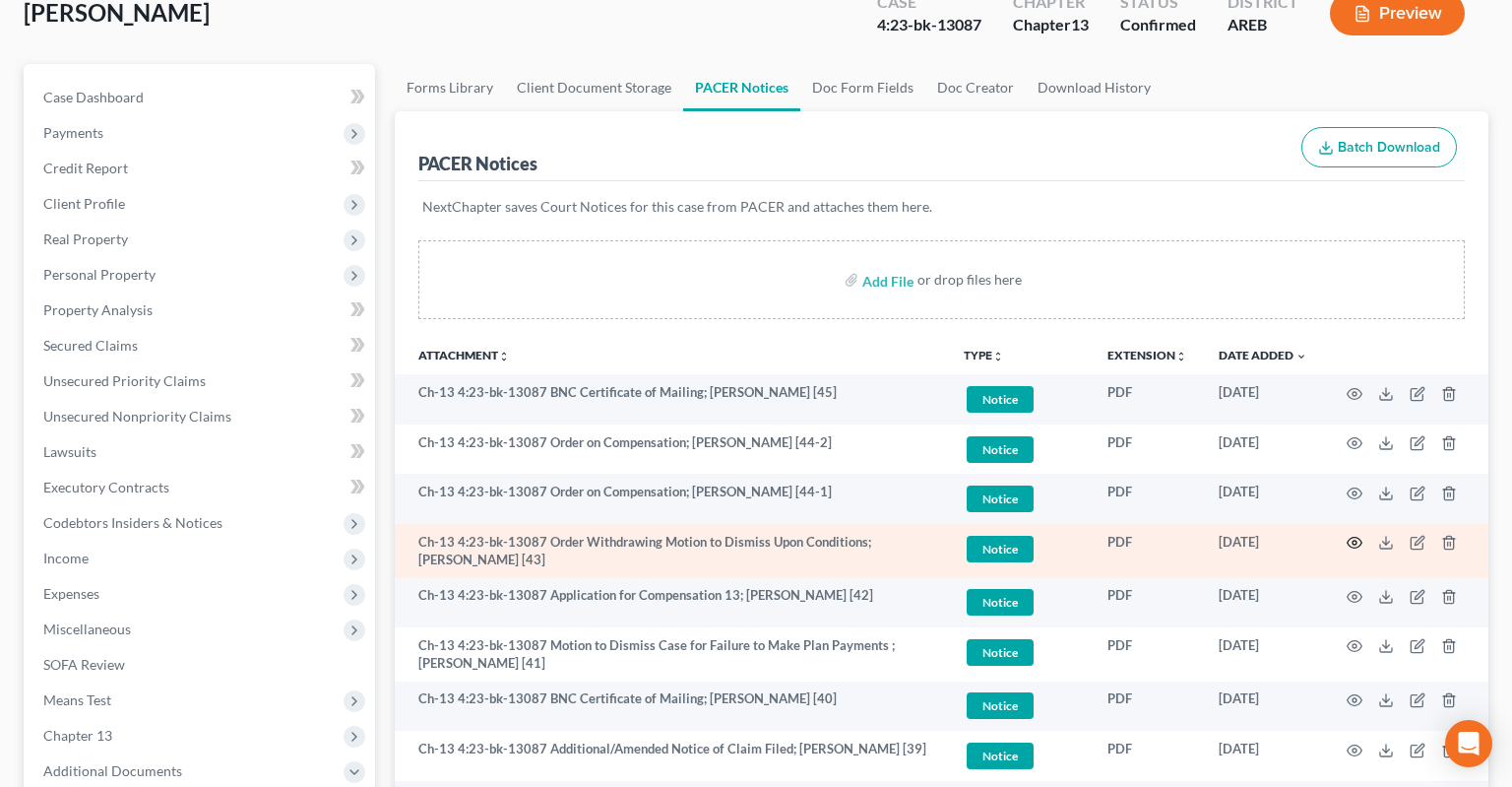 click 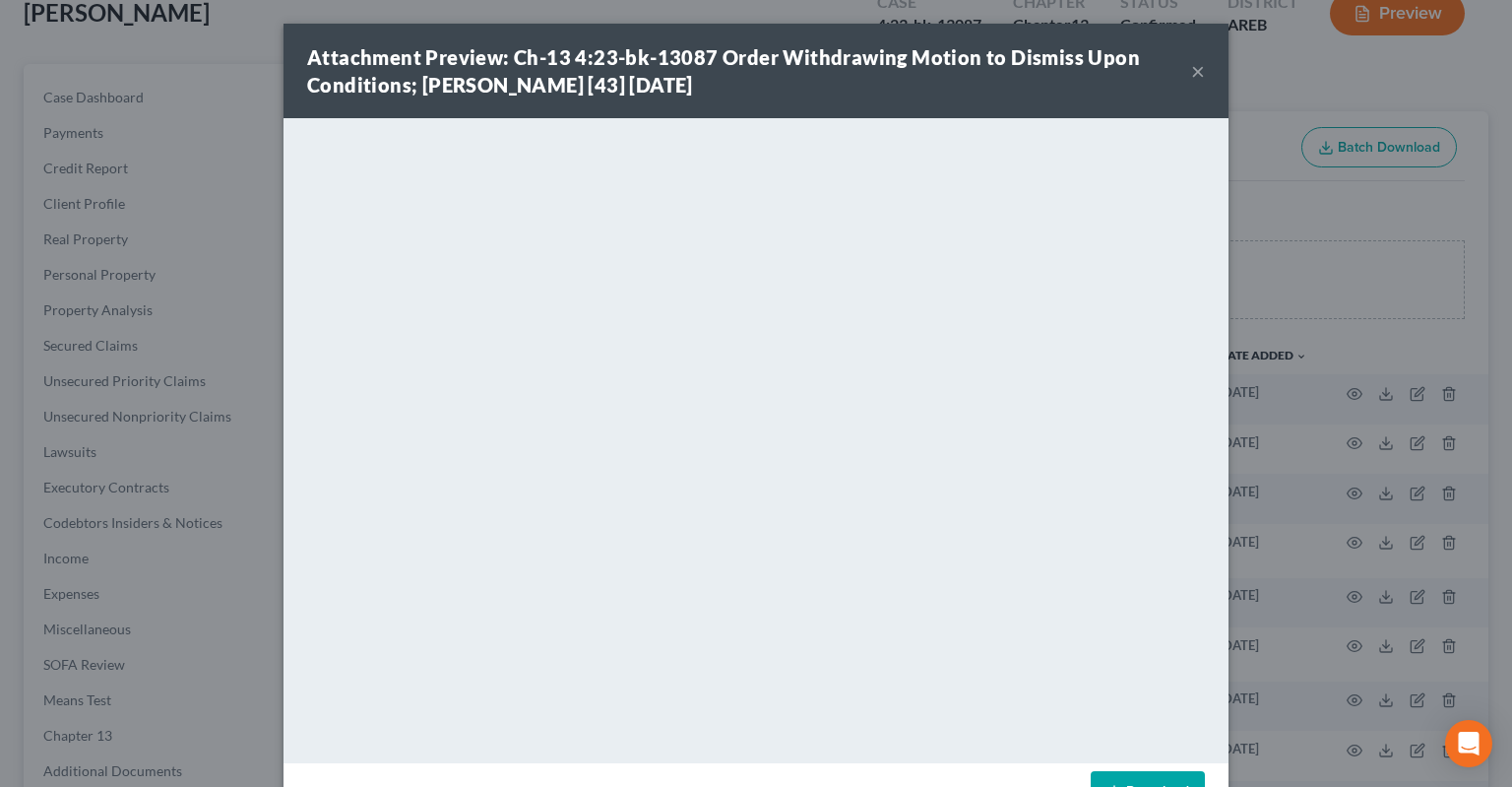 click on "×" at bounding box center [1198, 71] 